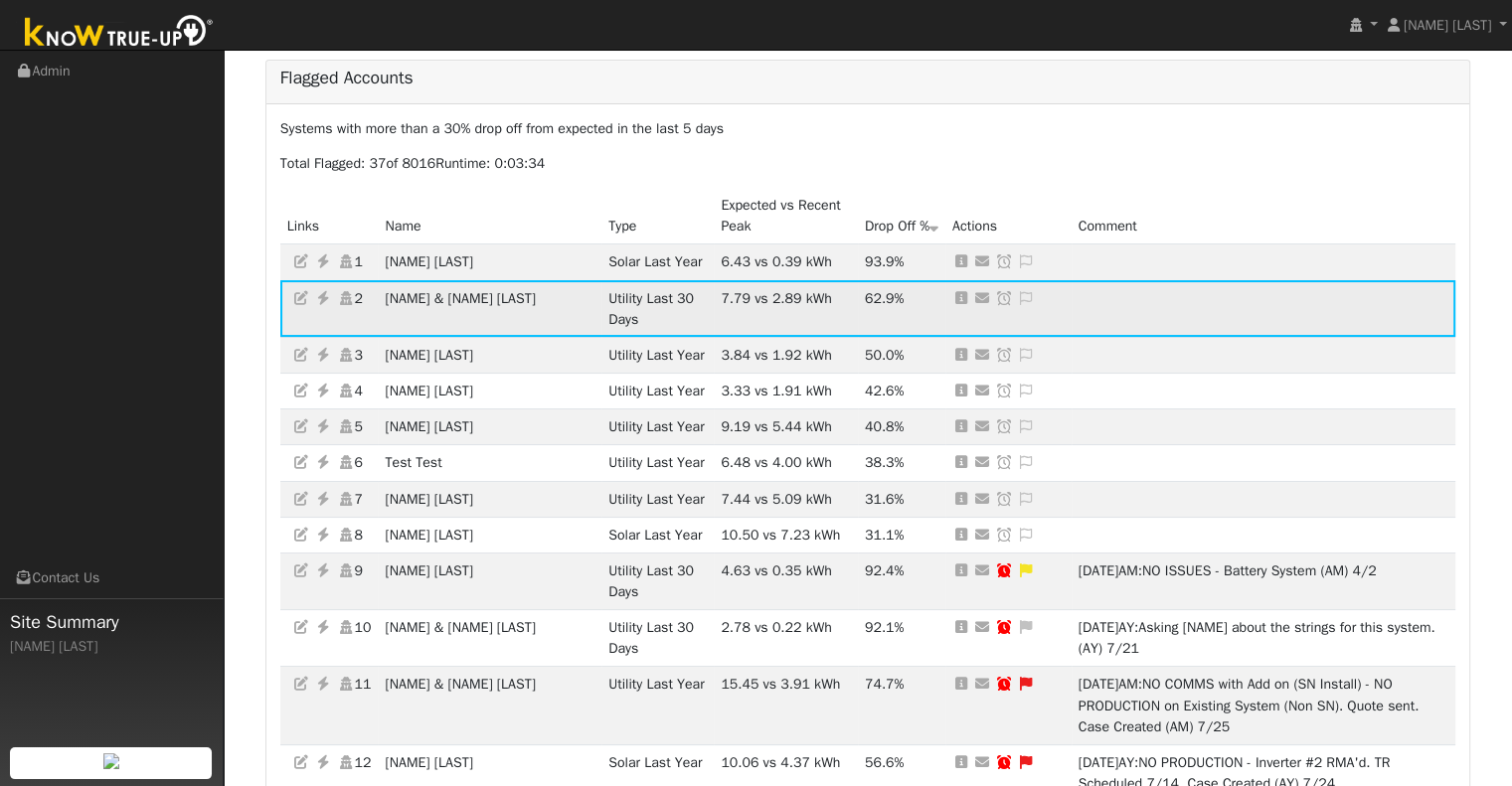 scroll, scrollTop: 185, scrollLeft: 0, axis: vertical 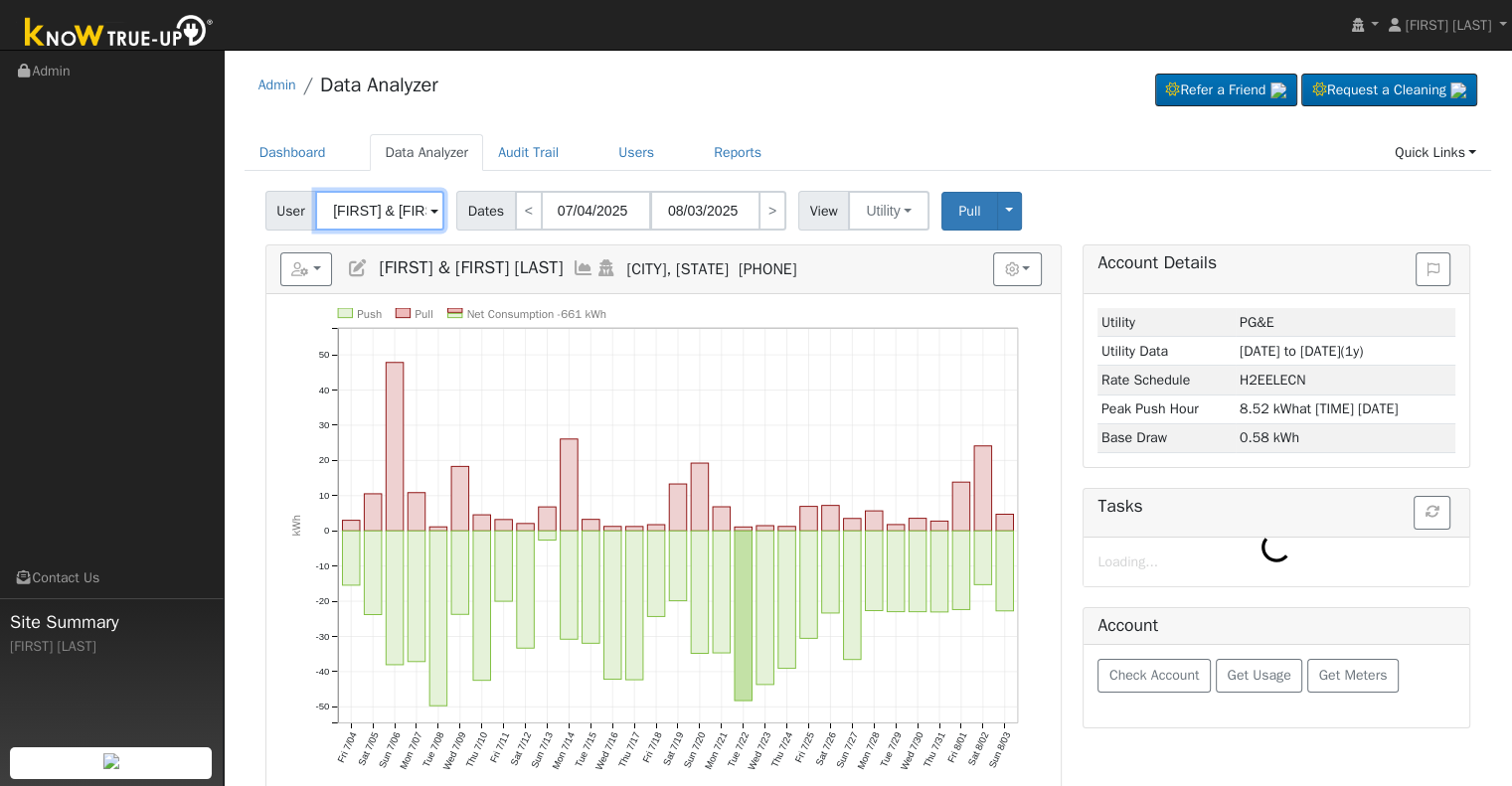 click on "[FIRST] & [FIRST] [LAST]" at bounding box center [380, 211] 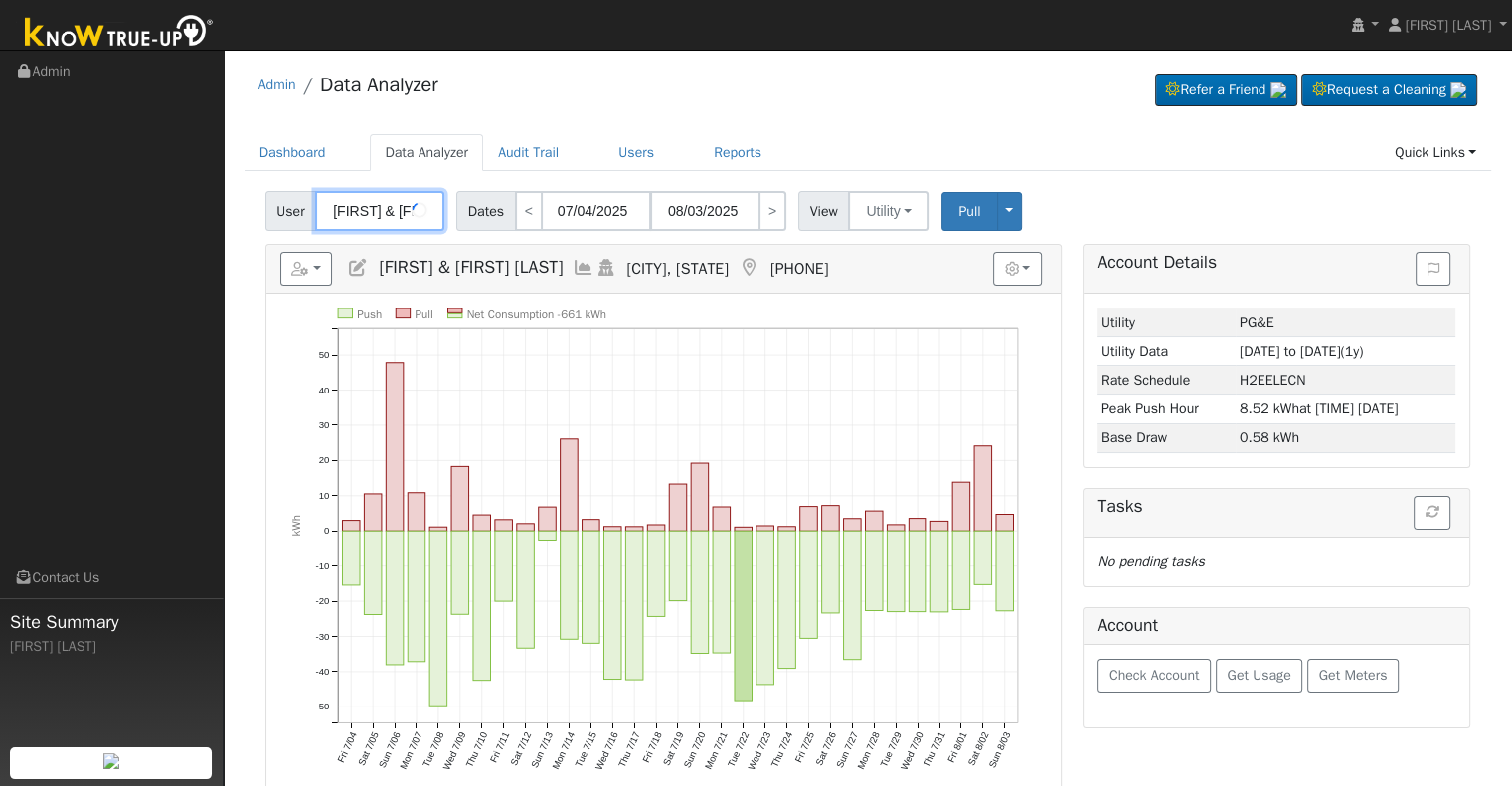 click on "[FIRST] & [FIRST] [LAST]" at bounding box center [380, 211] 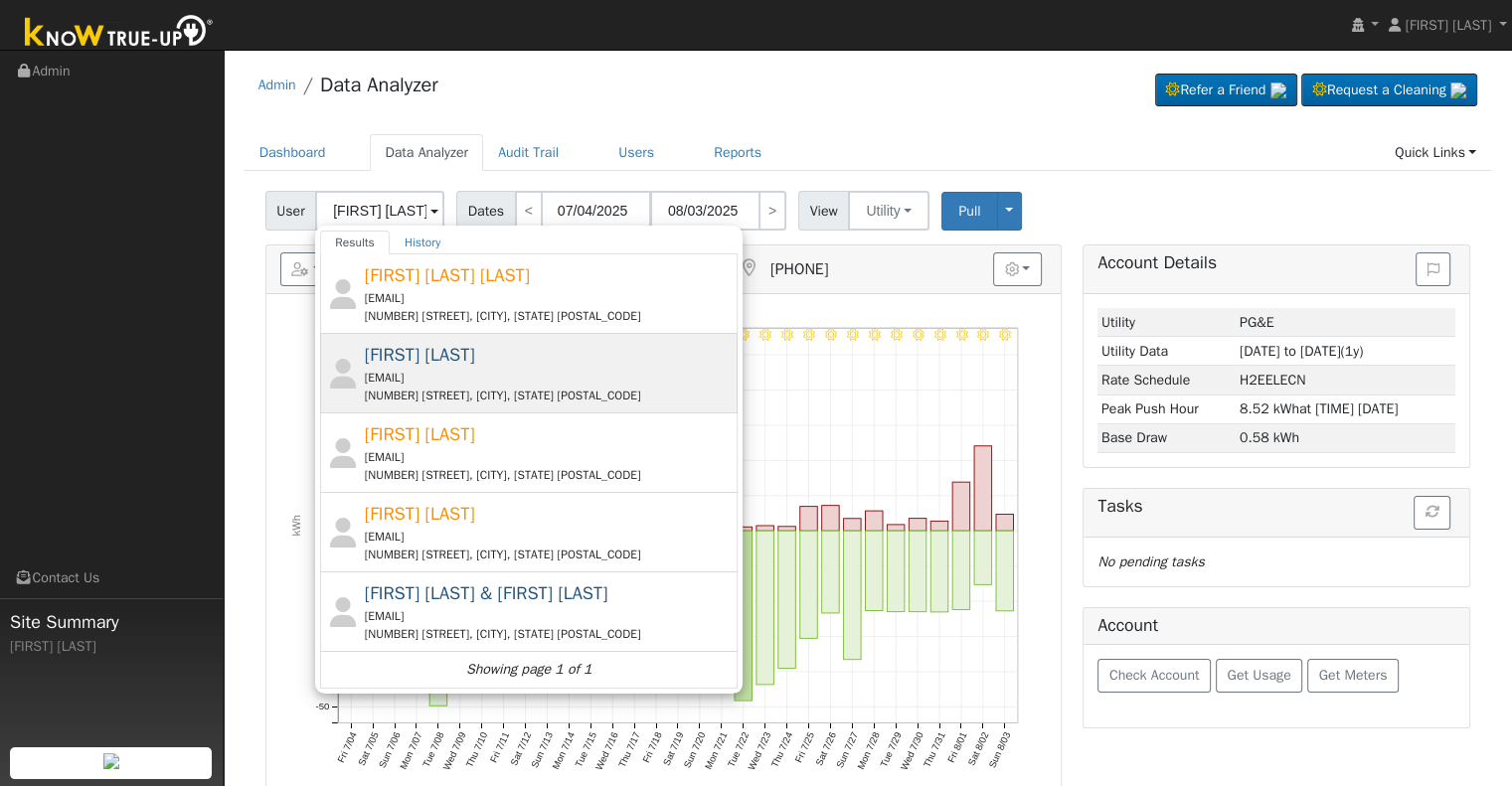 click on "[FIRST] [LAST] [EMAIL] [NUMBER] [STREET], [CITY], [STATE] [POSTAL_CODE]" at bounding box center [549, 373] 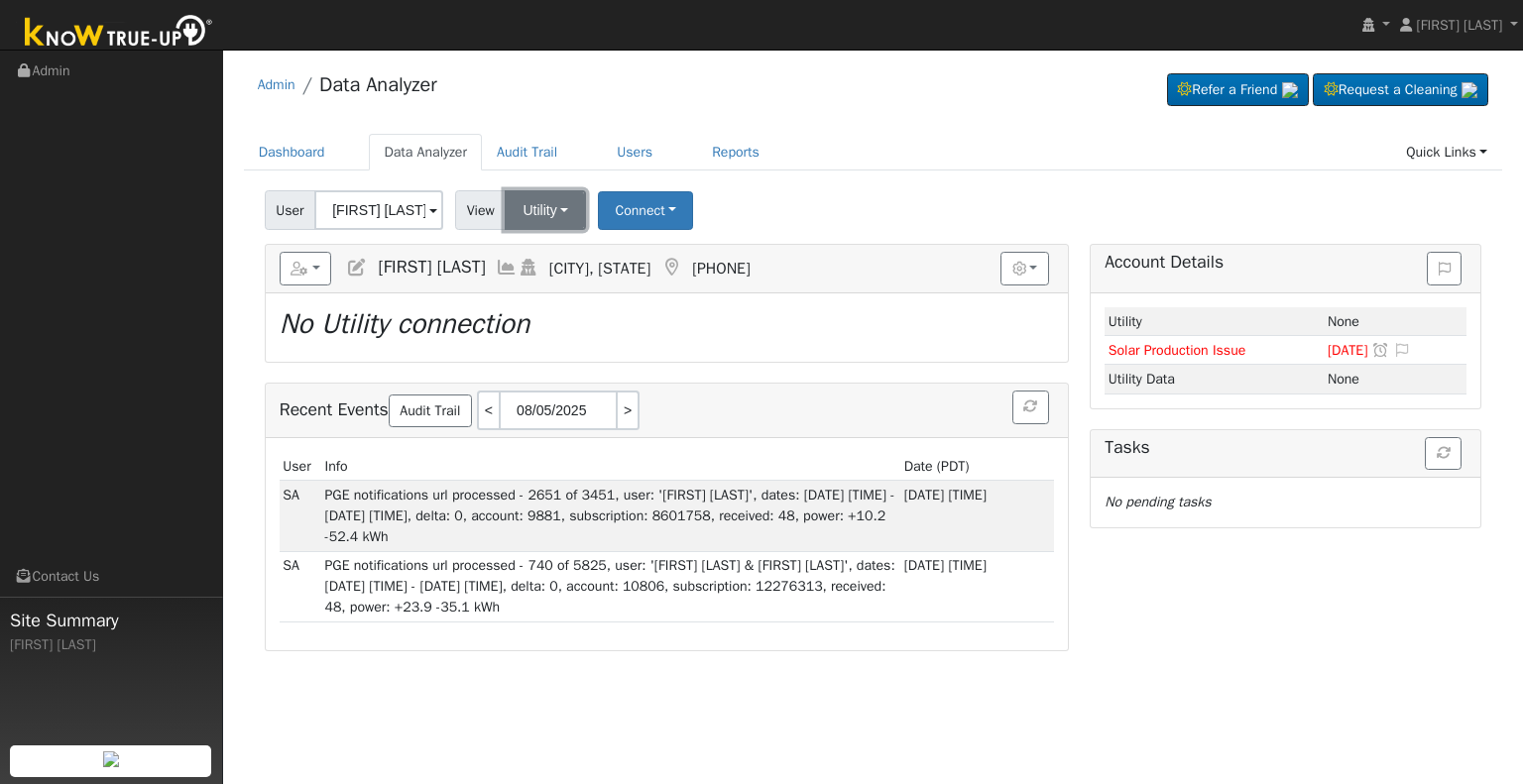 click on "Utility" at bounding box center (545, 210) 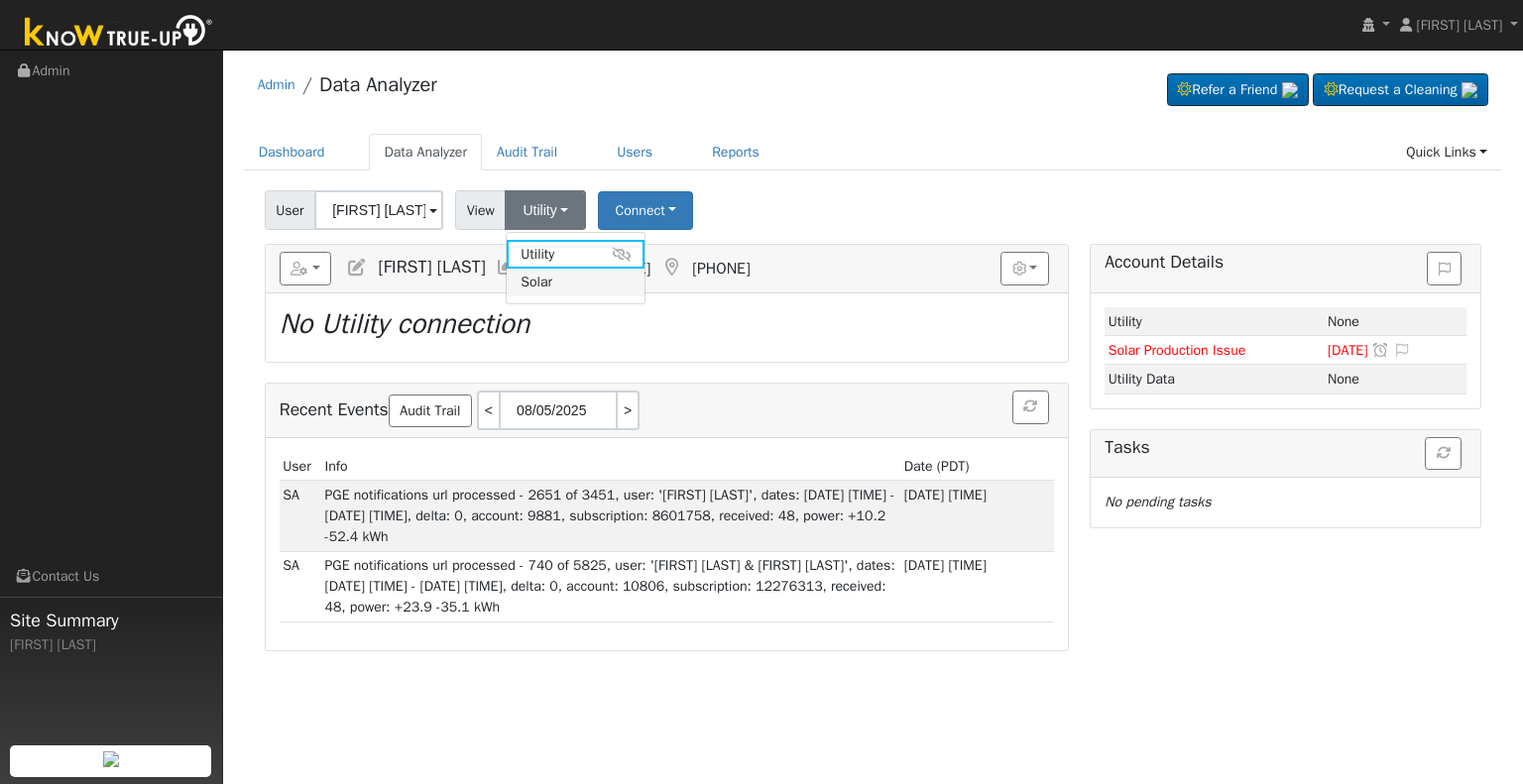 click on "Solar" at bounding box center [575, 282] 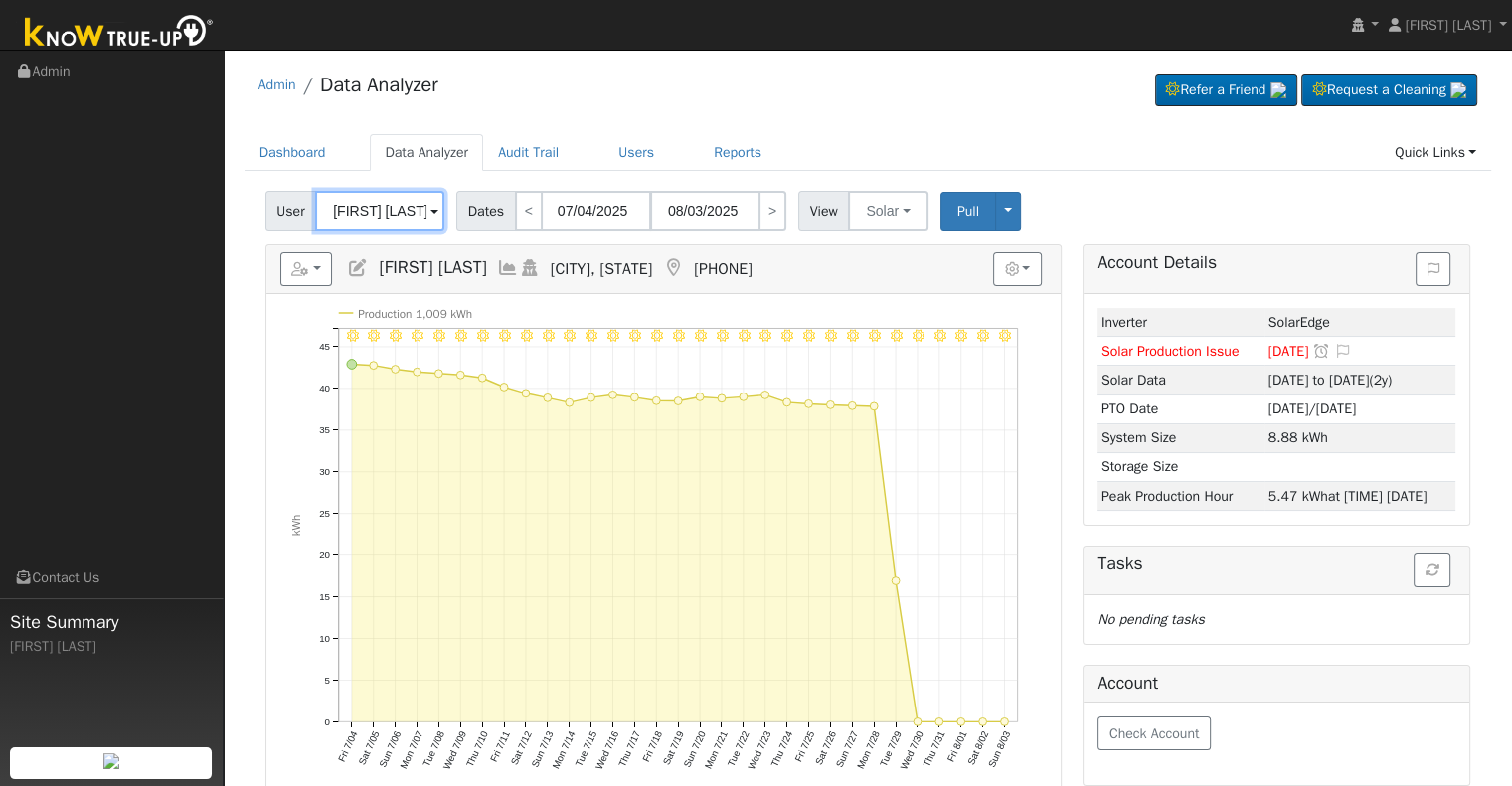 click on "[FIRST] [LAST]" at bounding box center (380, 211) 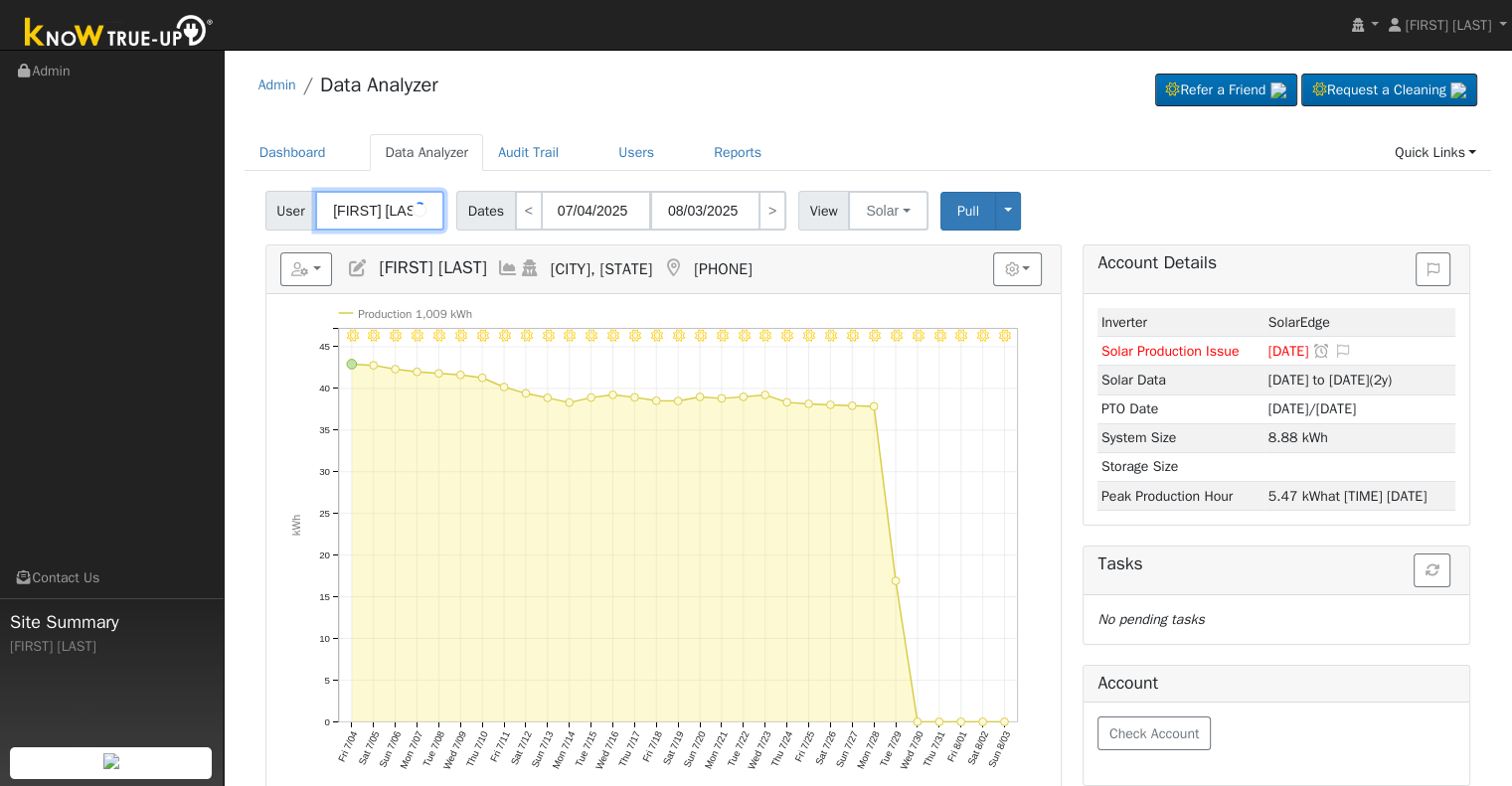 click on "[FIRST] [LAST]" at bounding box center [380, 211] 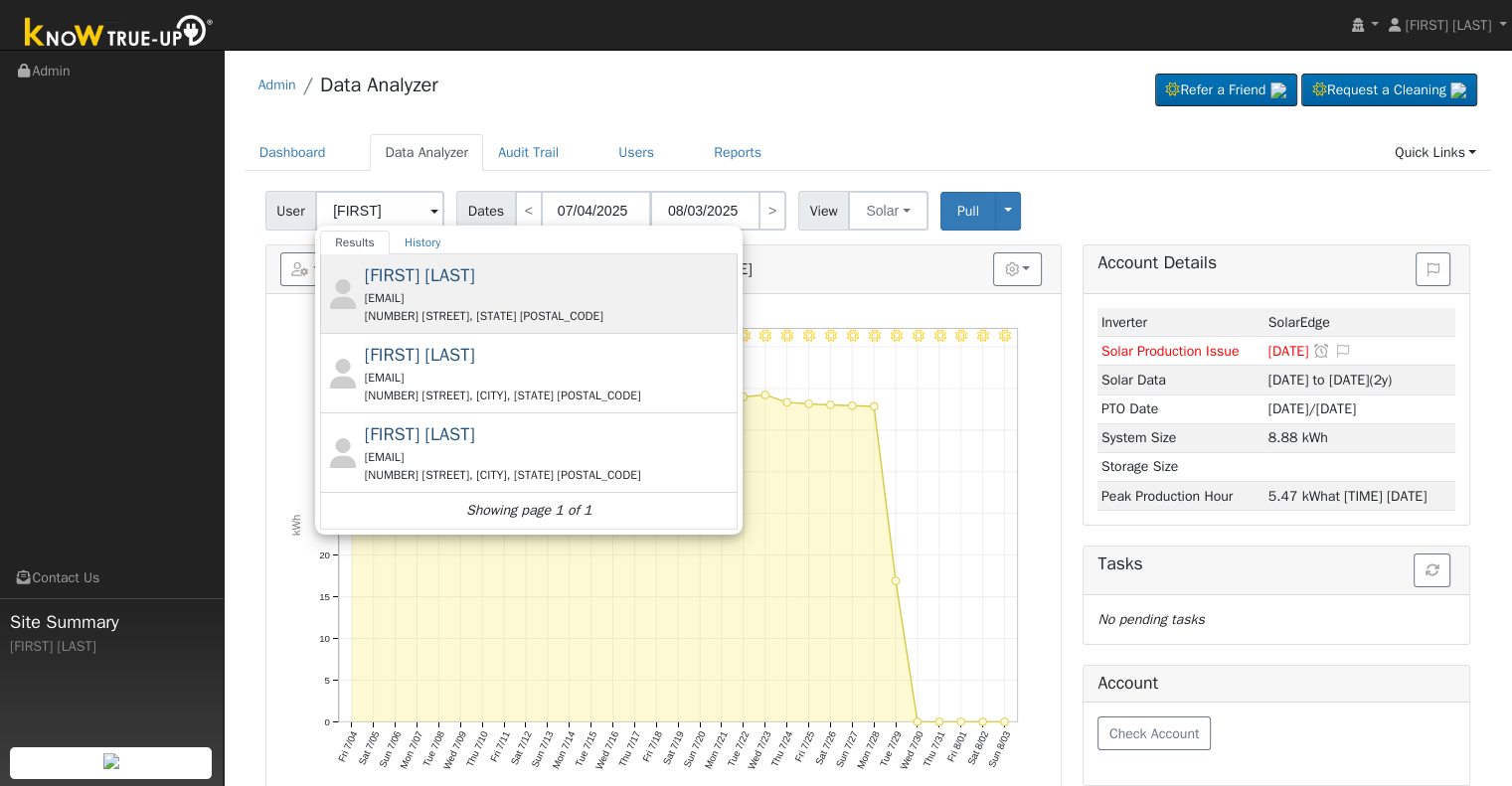 click on "[FIRST] [LAST] [EMAIL] [NUMBER] [STREET], [STATE] [POSTAL_CODE]" at bounding box center [549, 293] 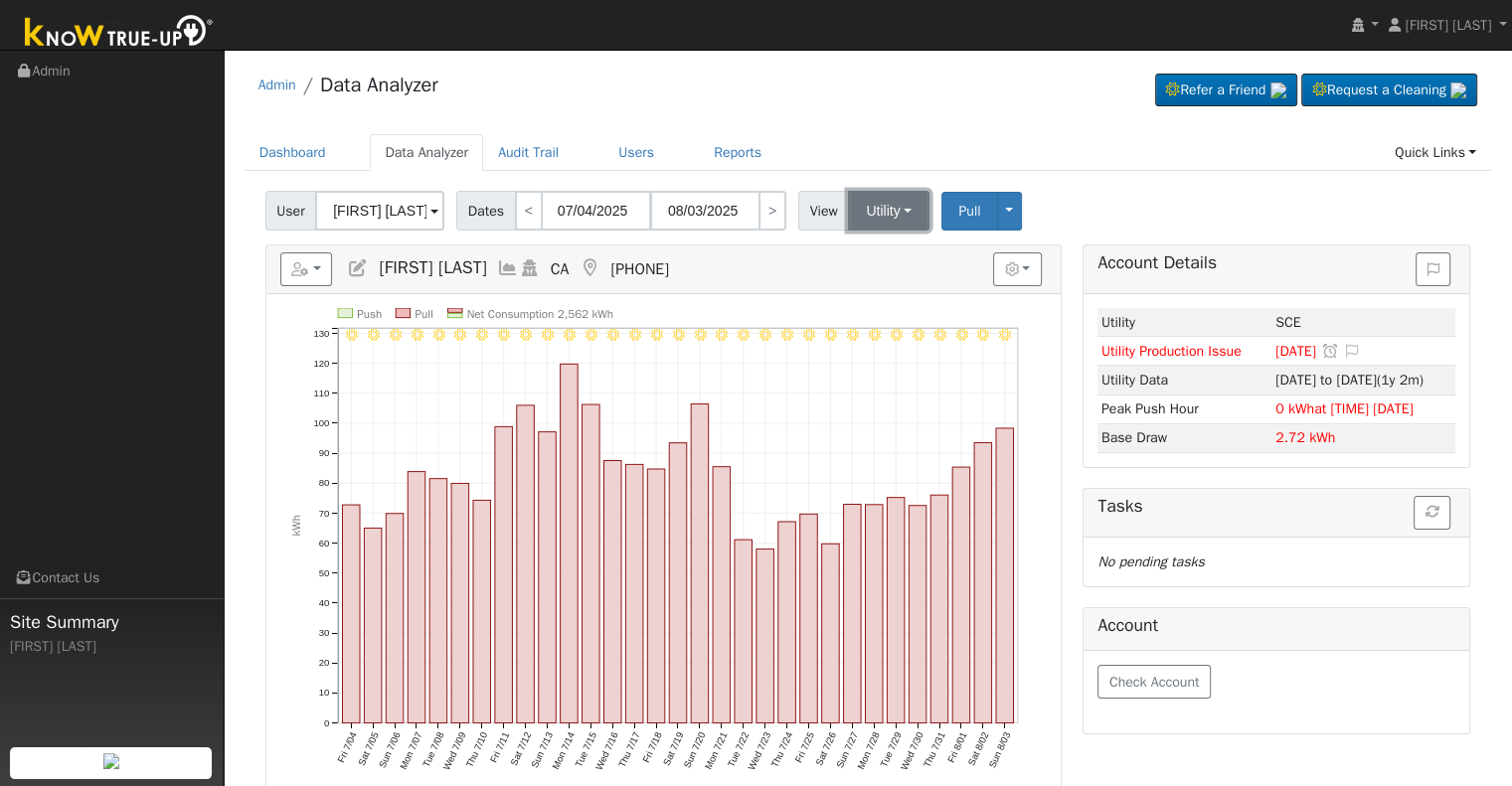 click on "Utility" at bounding box center (889, 211) 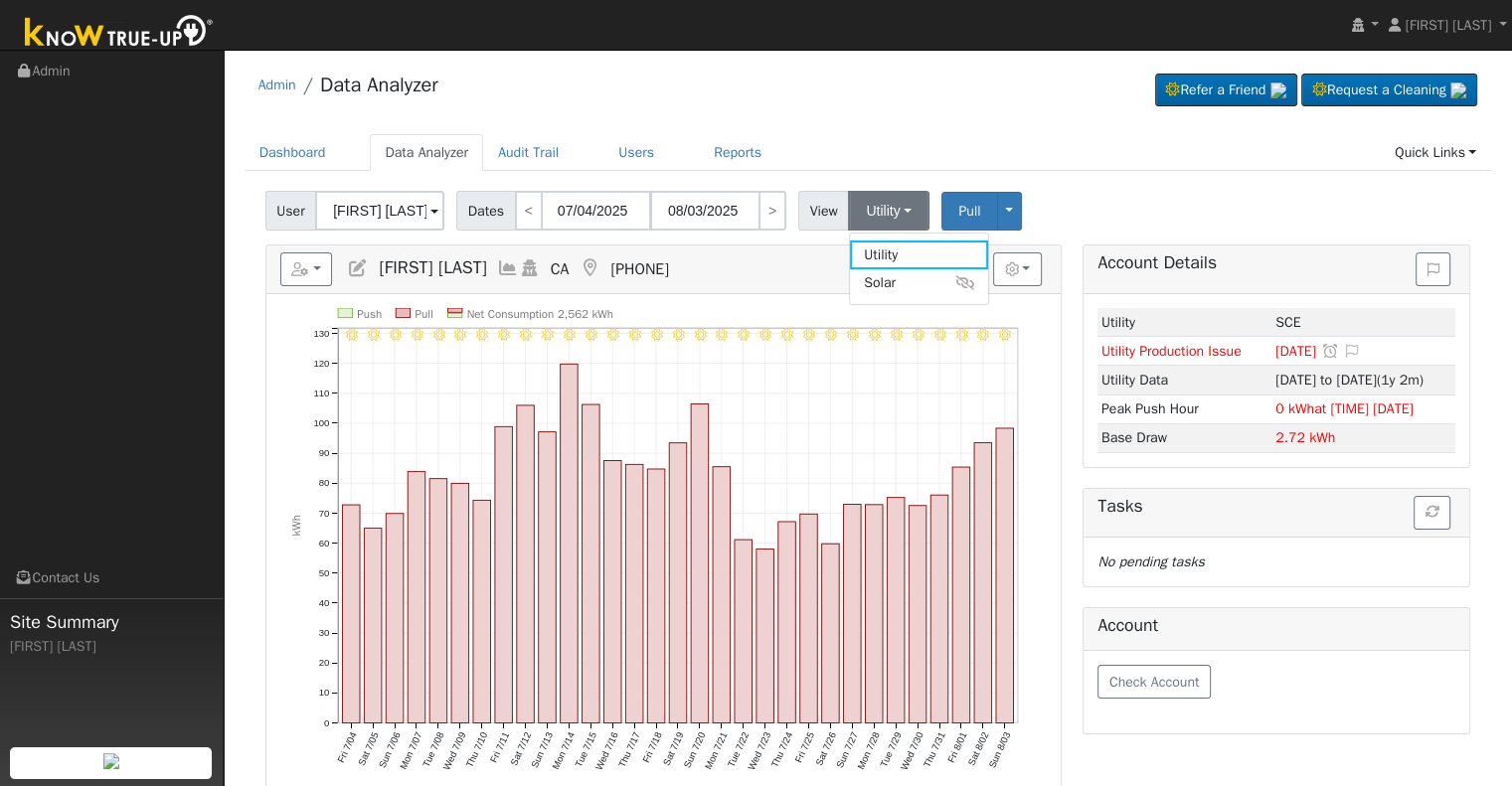 click on "Reports Scenario Health Check Energy Audit Account Timeline User Audit Trail  Interval Data Import from CSV Export to CSV Add New User Quick Add New User Delete This User [FIRST] [LAST] CA [PHONE] Graphs  Show Previous Year  Show Net Push/Pull Options  Show Weather  kWh  $  Show °F" at bounding box center (663, 269) 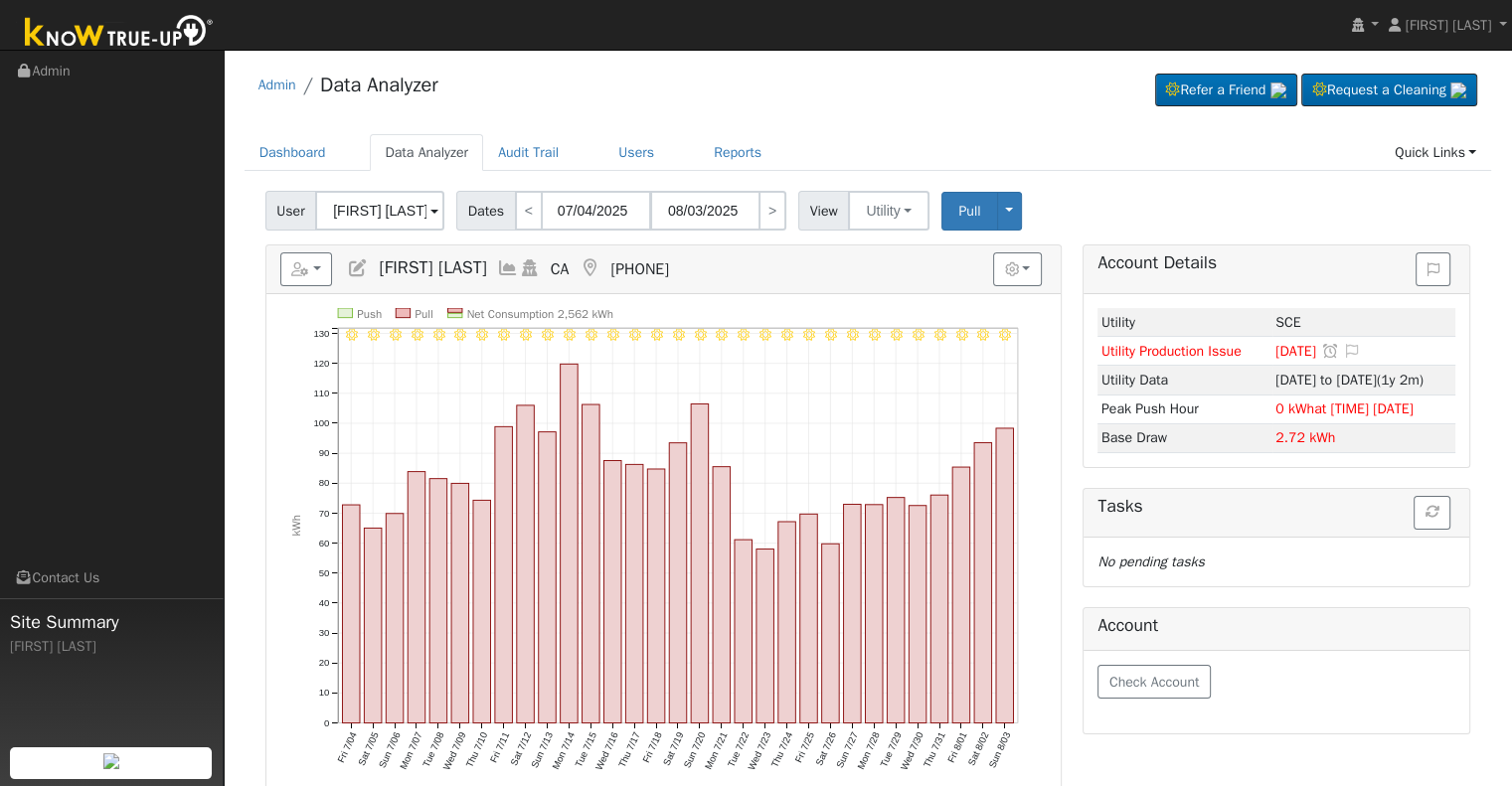 click at bounding box center (358, 268) 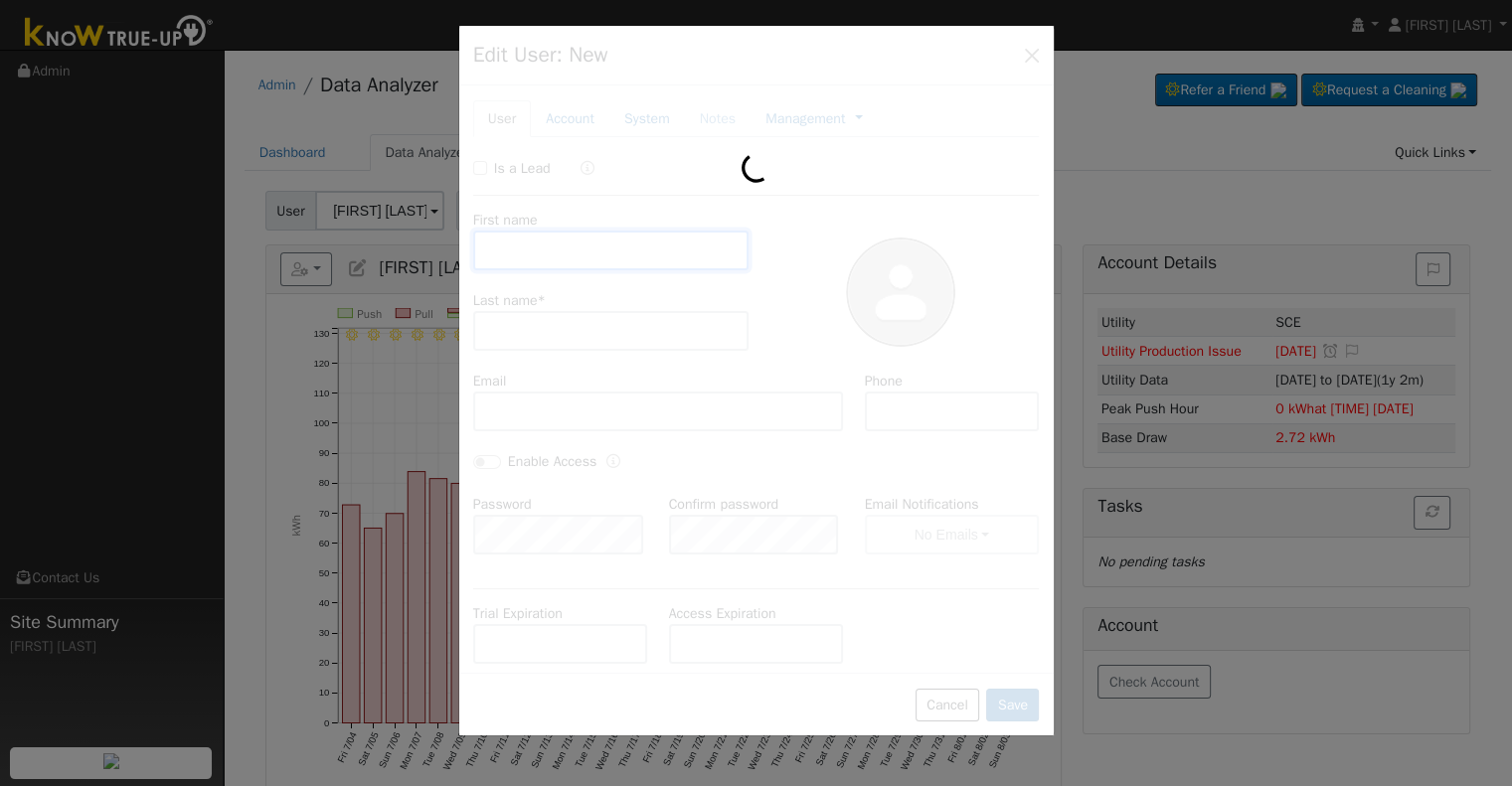 type on "[FIRST]" 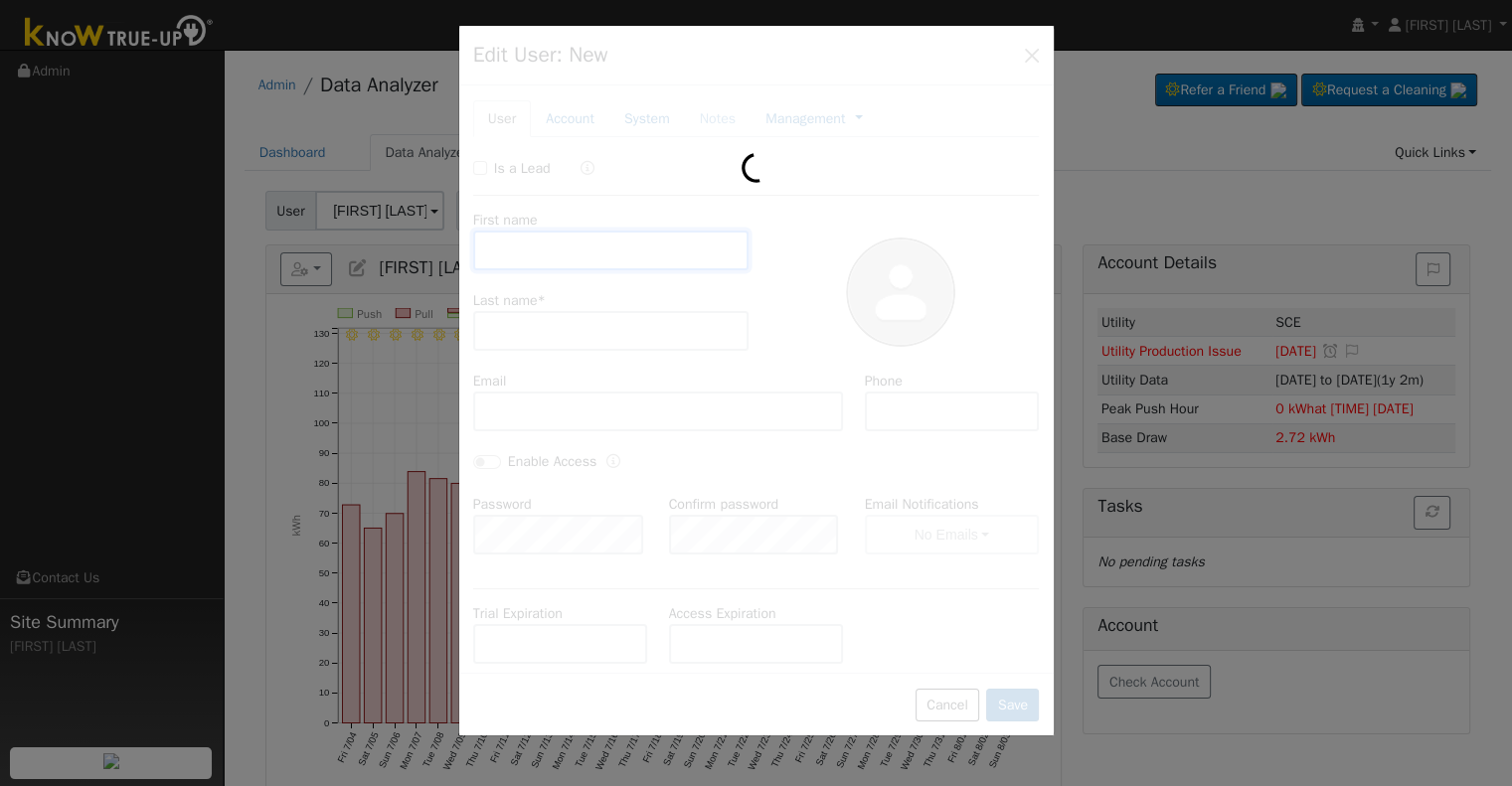 type on "[LAST]" 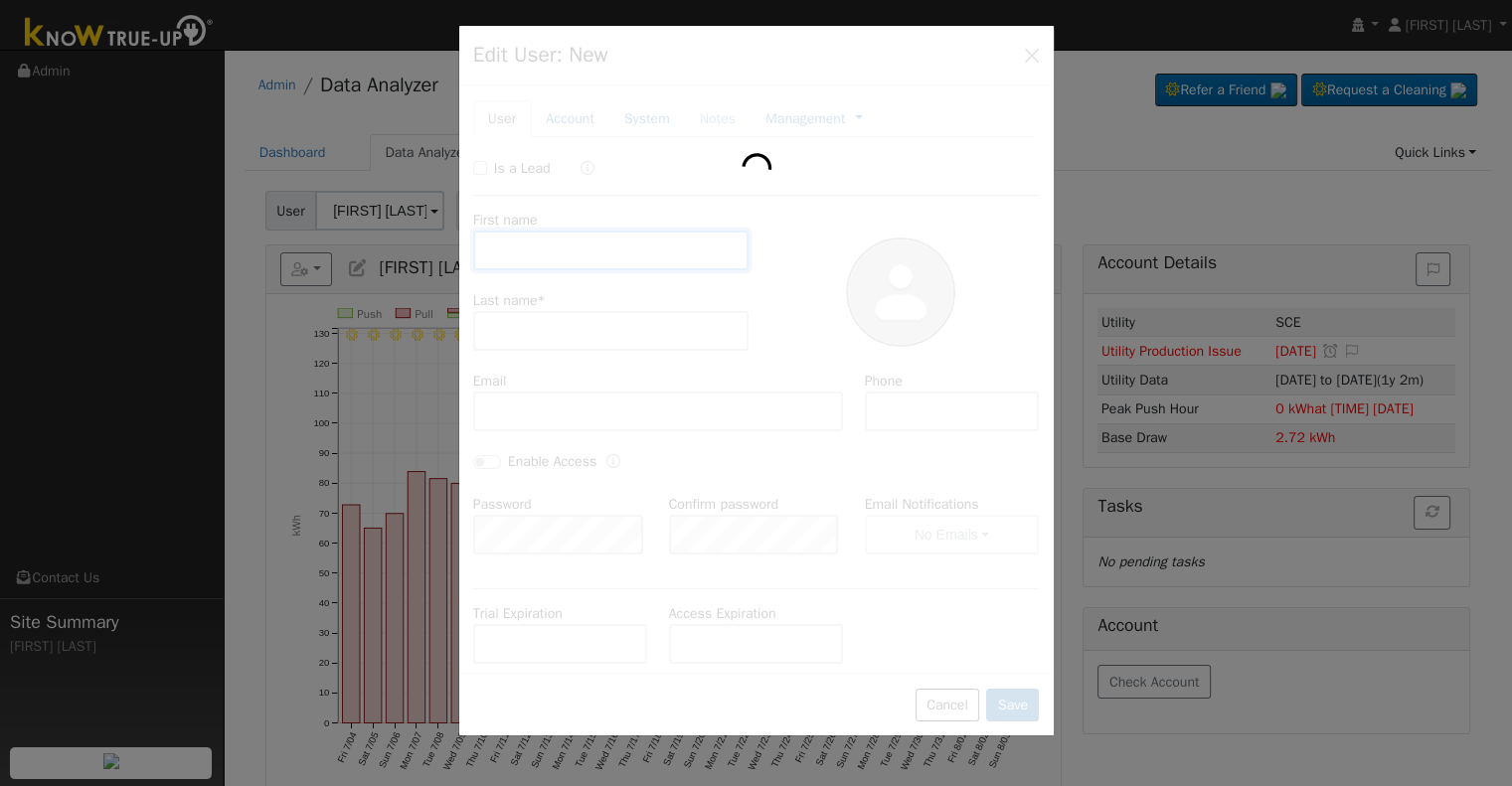 type on "[EMAIL]" 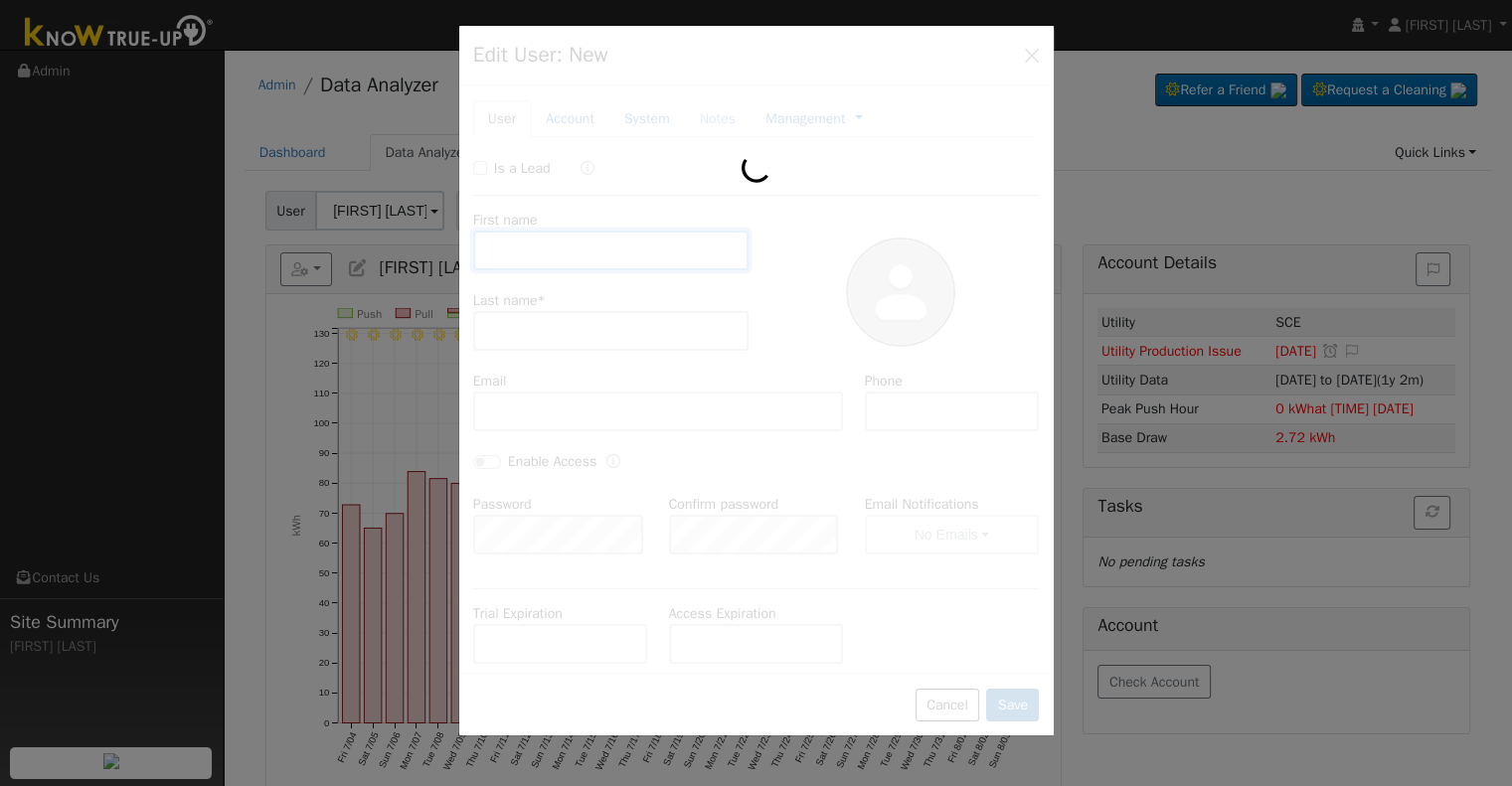 type on "[PHONE]" 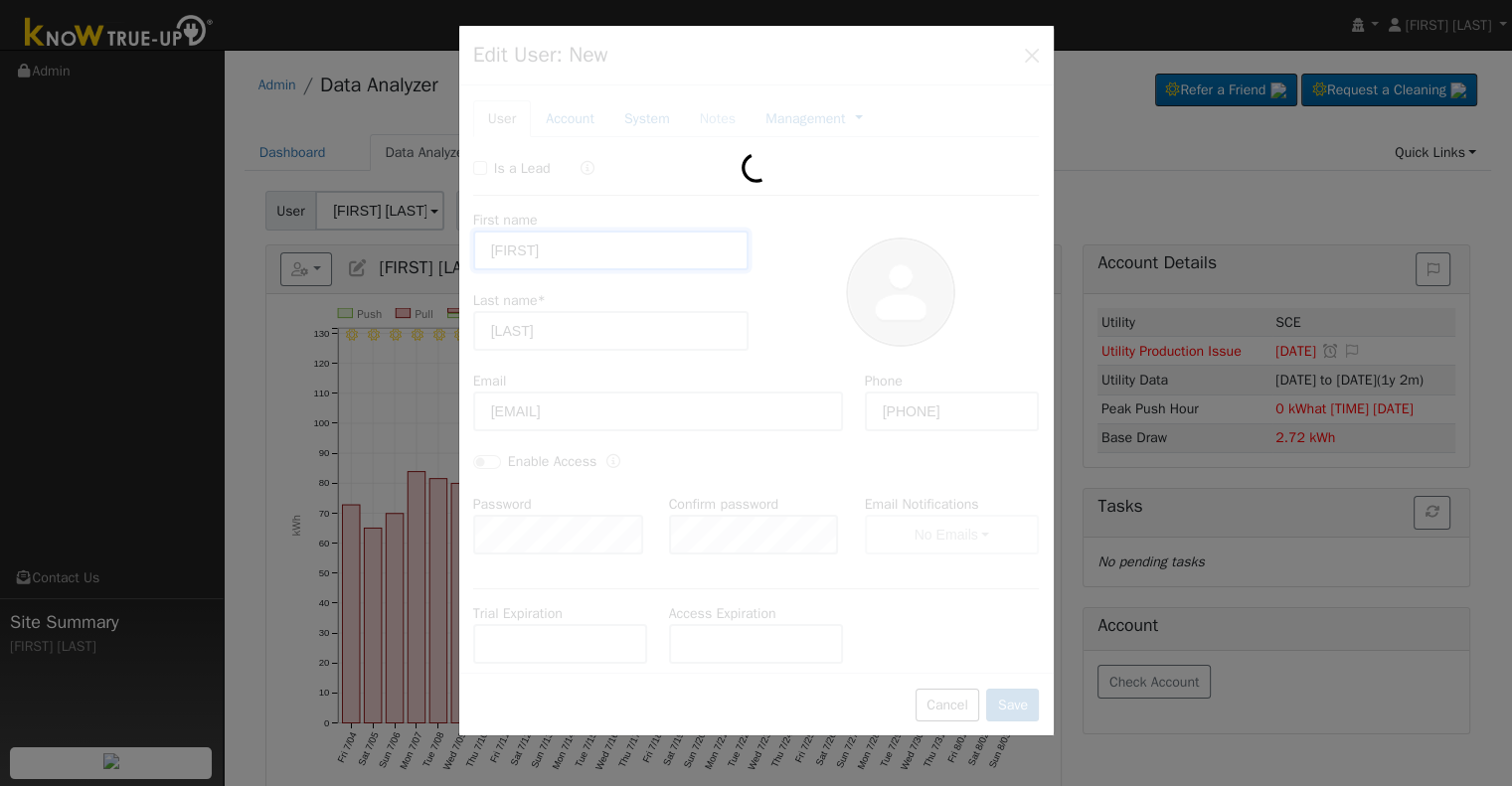 type on "SCE" 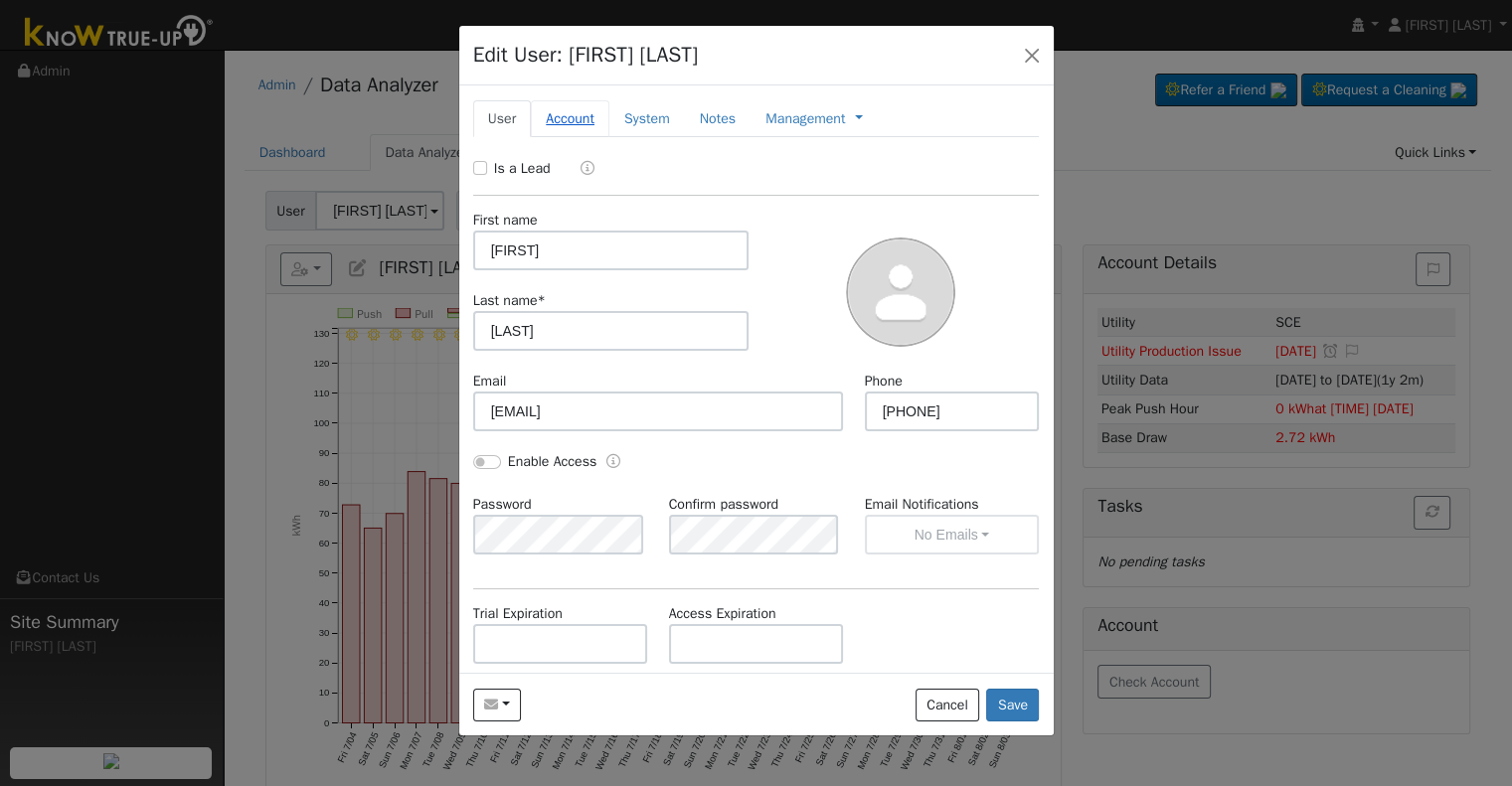 click on "Account" at bounding box center (570, 118) 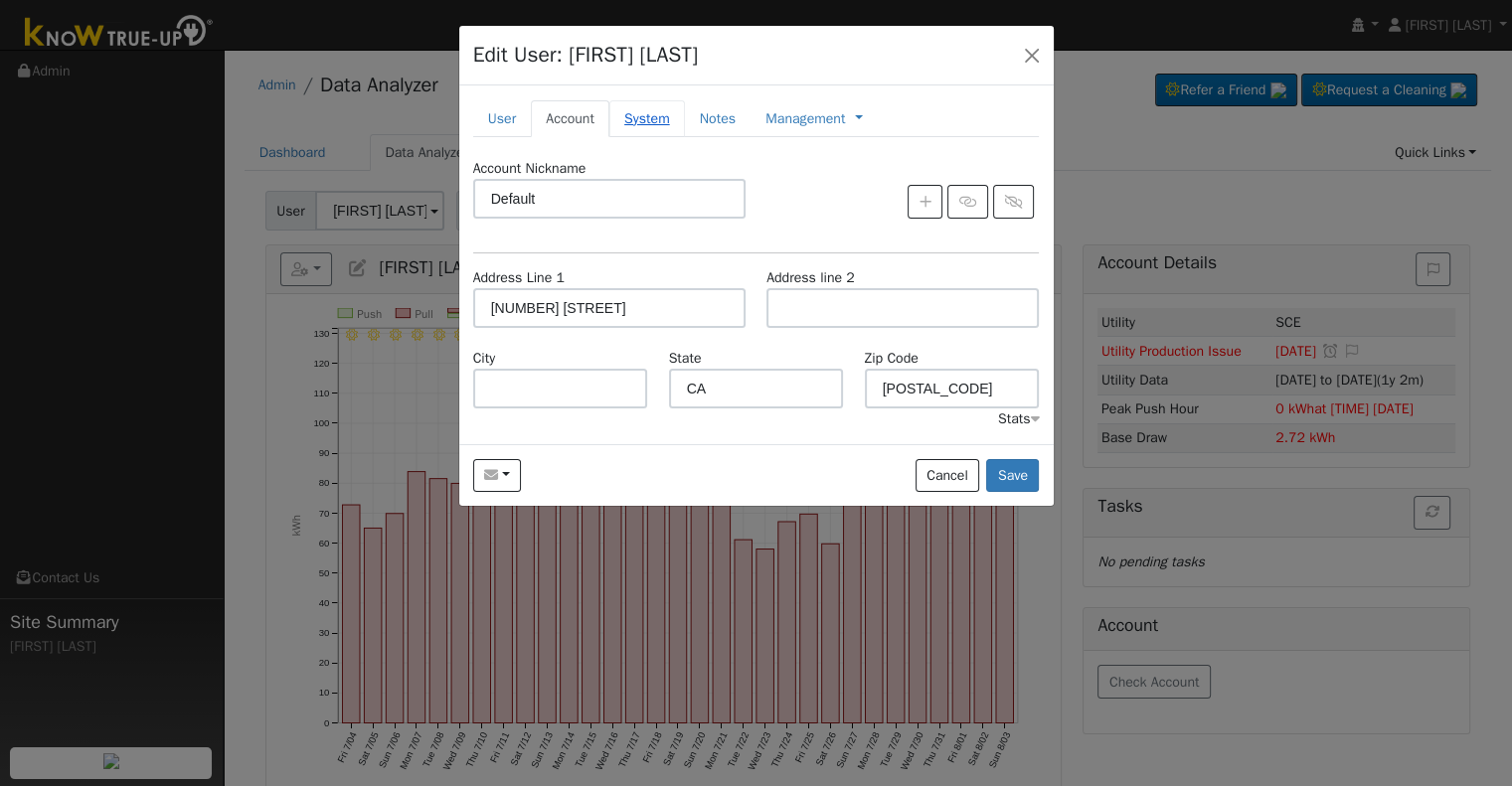 click on "System" at bounding box center (647, 118) 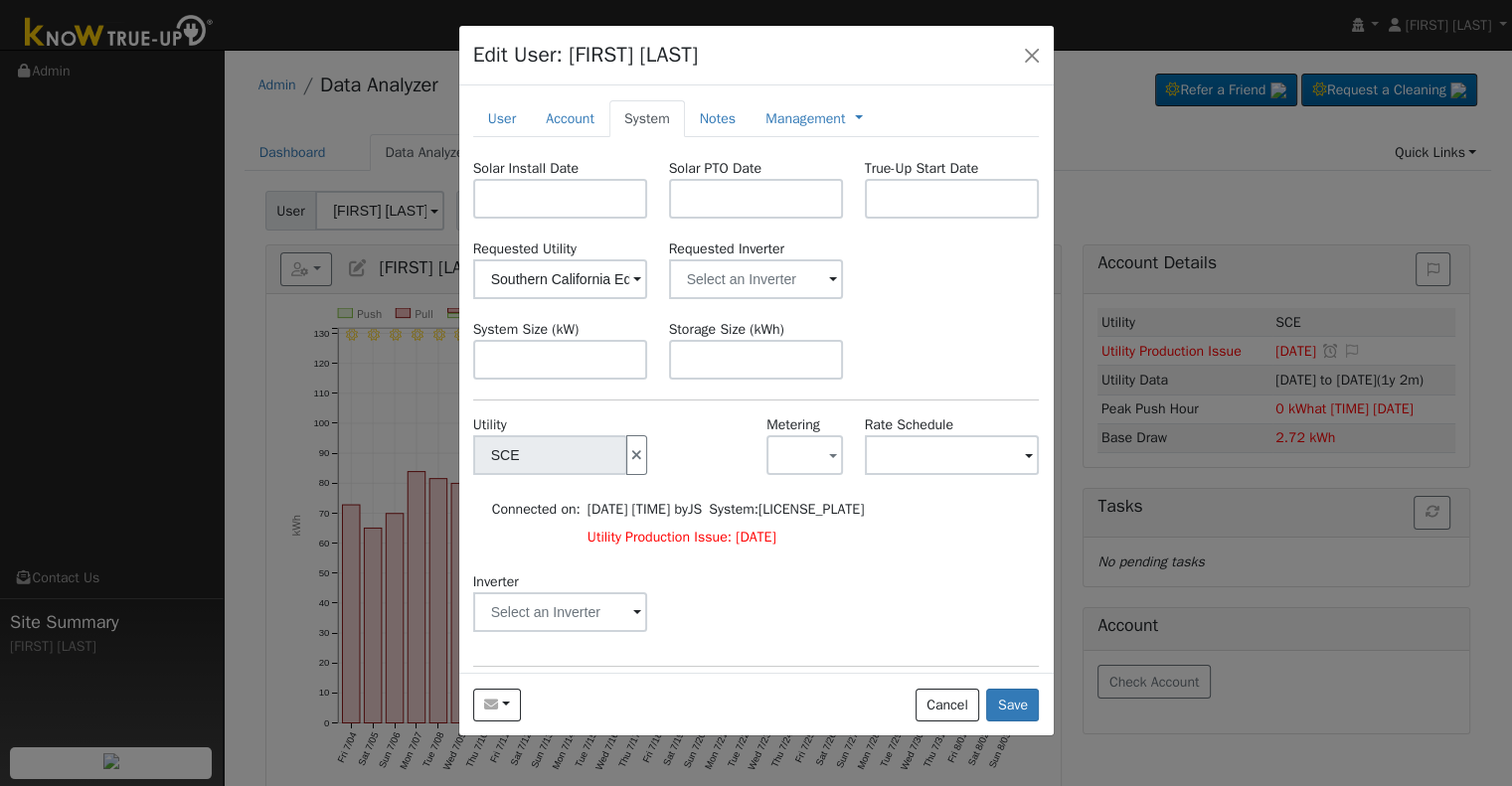 click on "Edit User: [FIRST] [LAST]   Default Default [NUMBER] [STREET], [STATE] [POSTAL_CODE] Primary Account" at bounding box center (756, 56) 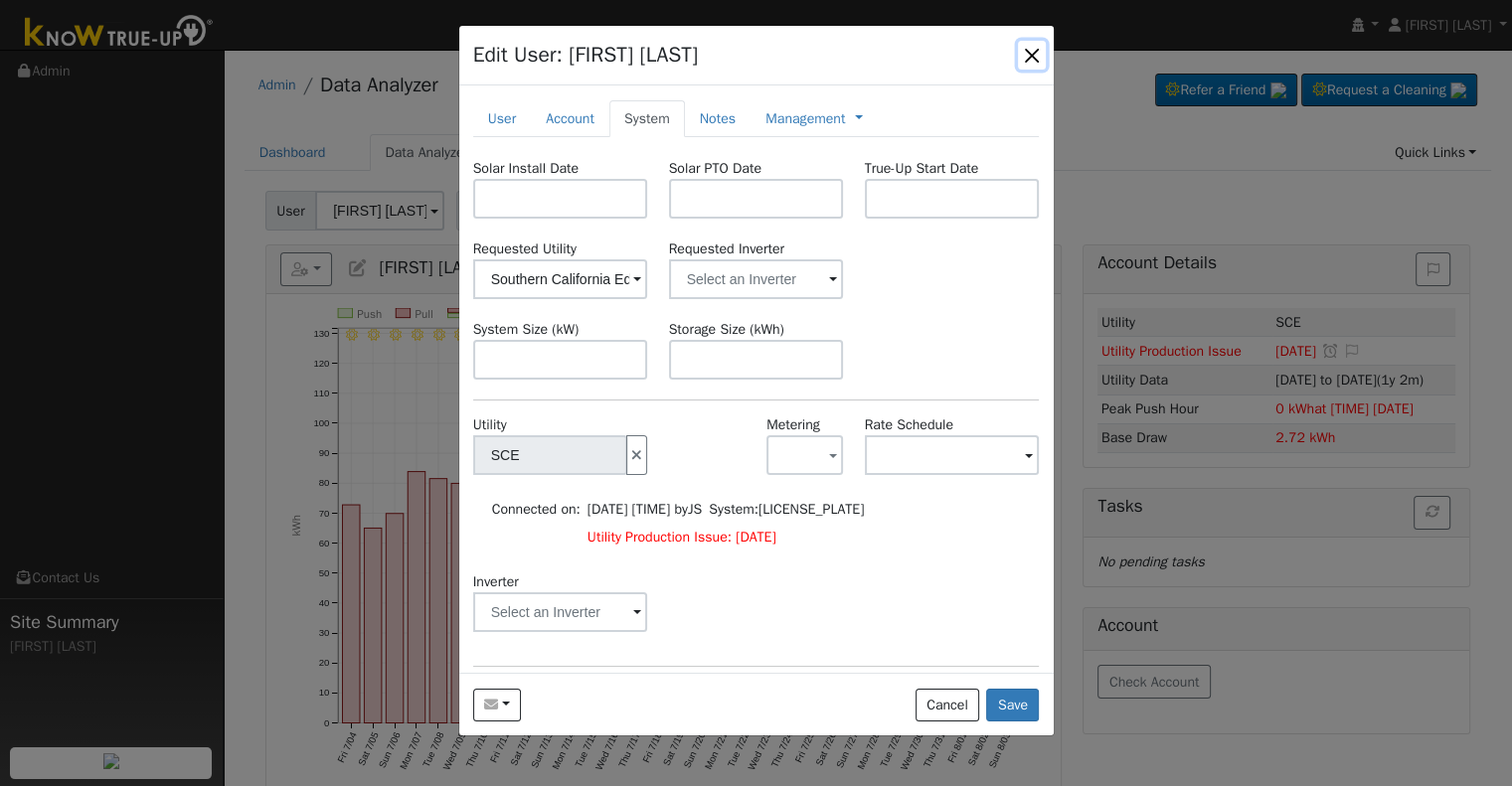 click at bounding box center [1032, 55] 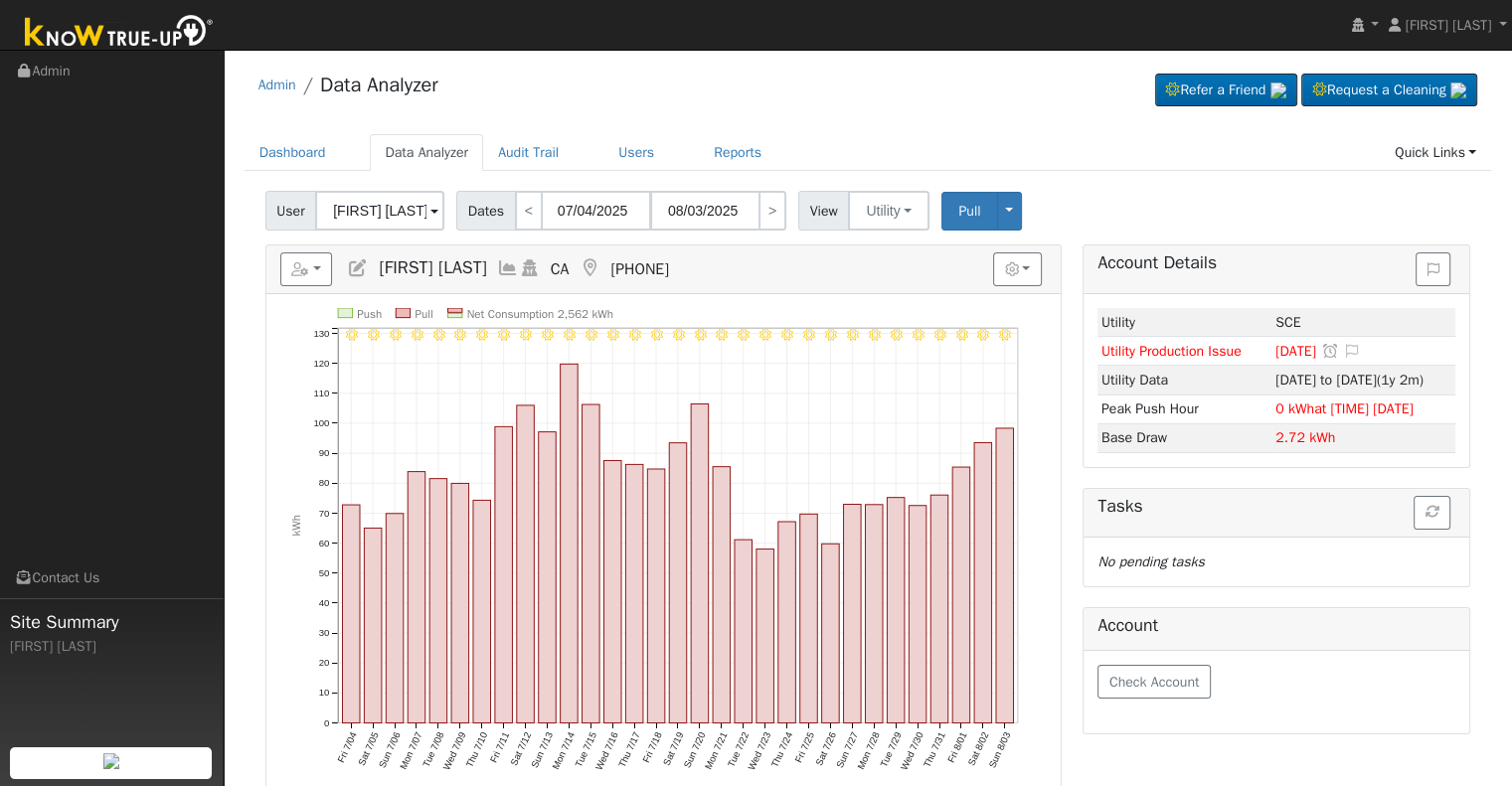 click at bounding box center [589, 268] 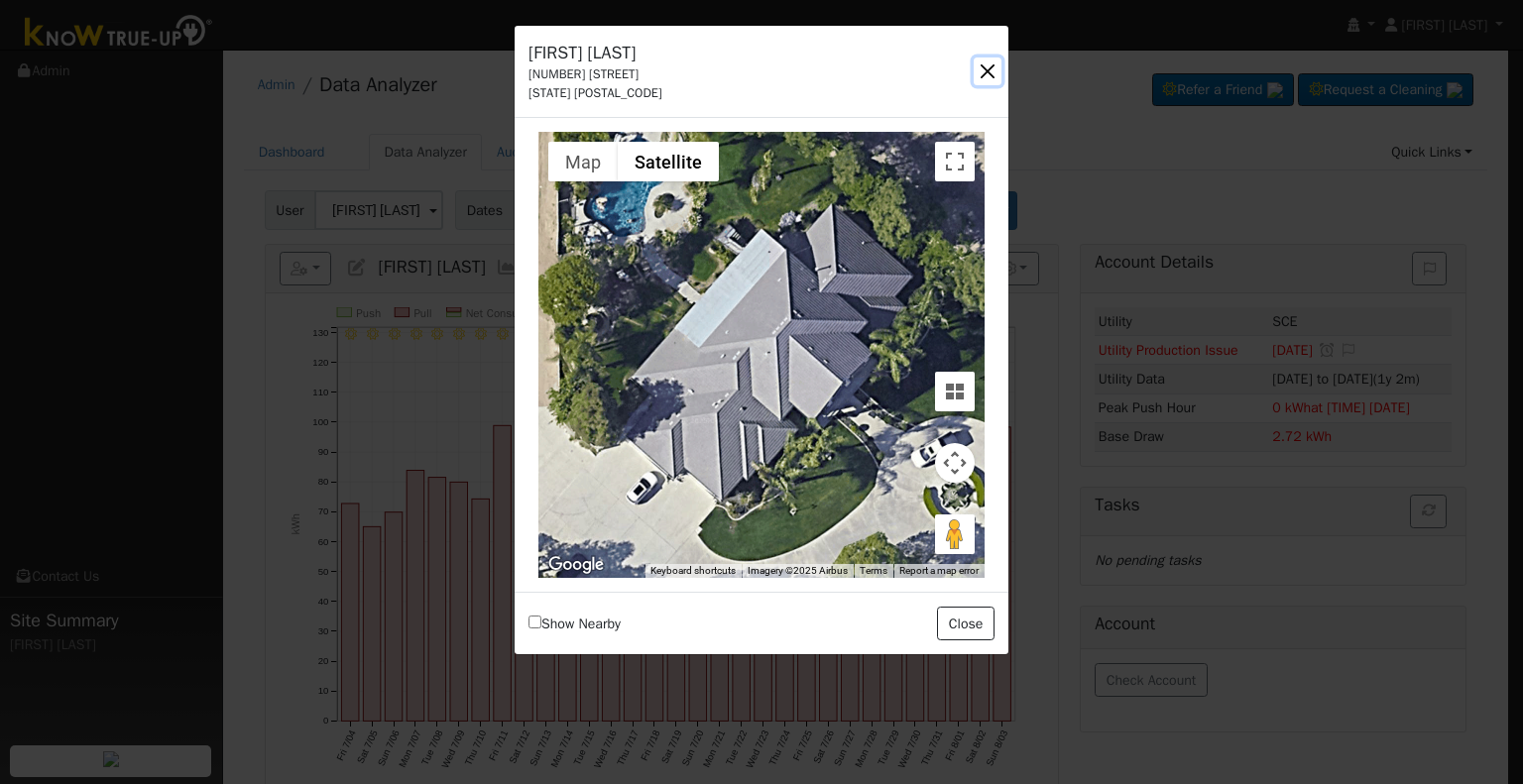 click at bounding box center (988, 71) 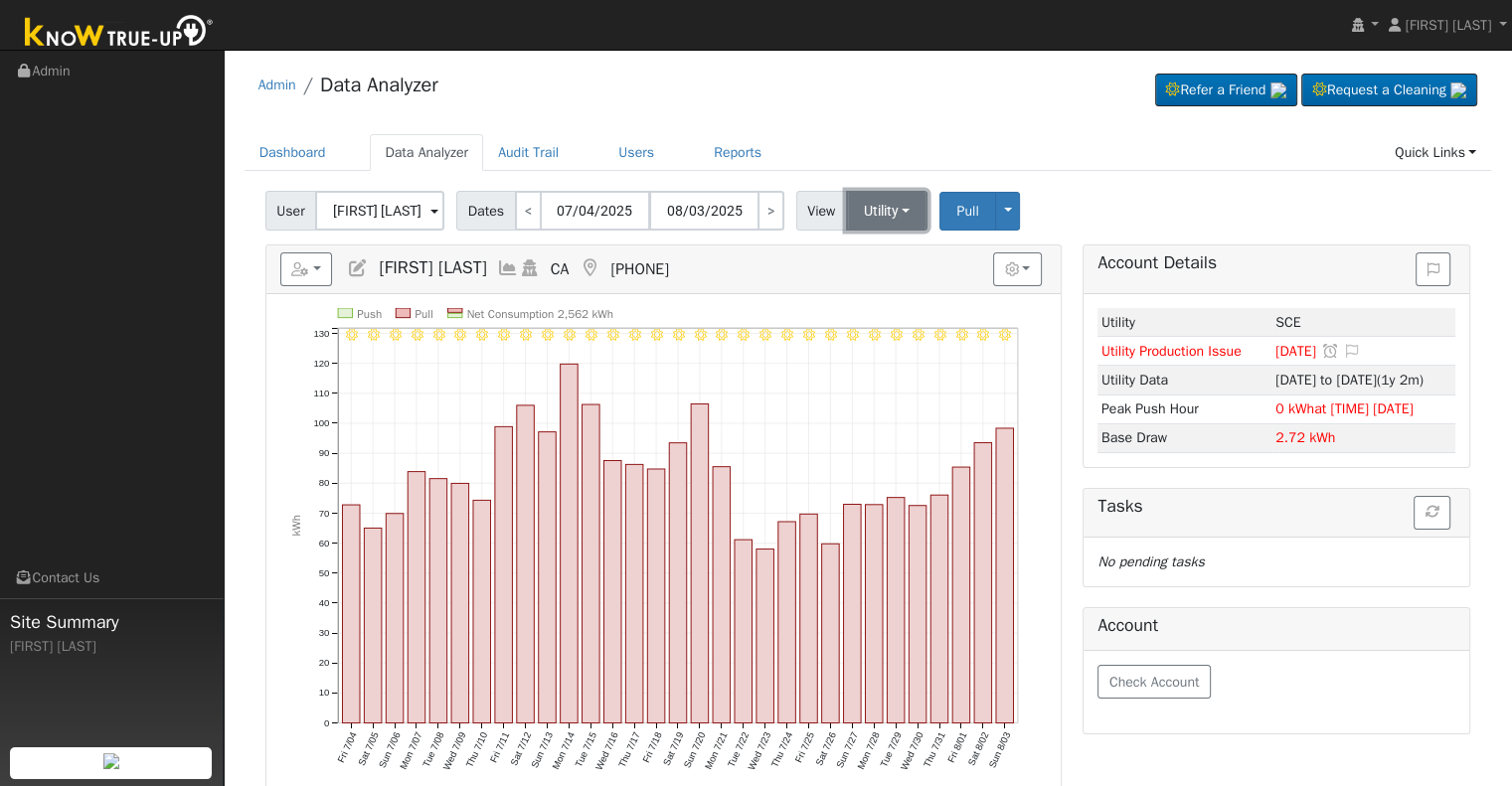 click on "Utility" at bounding box center (887, 211) 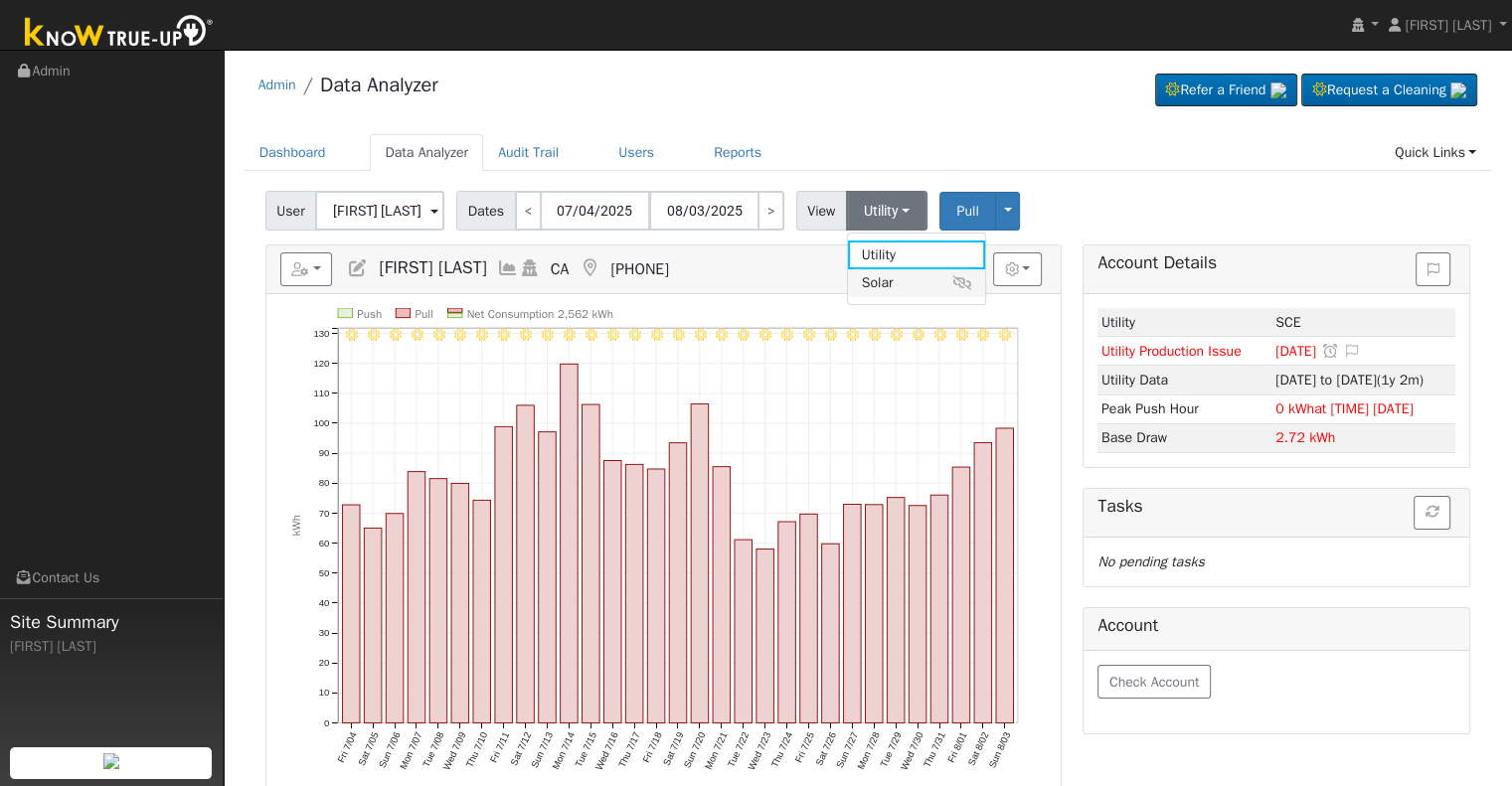 click on "Solar" at bounding box center (917, 283) 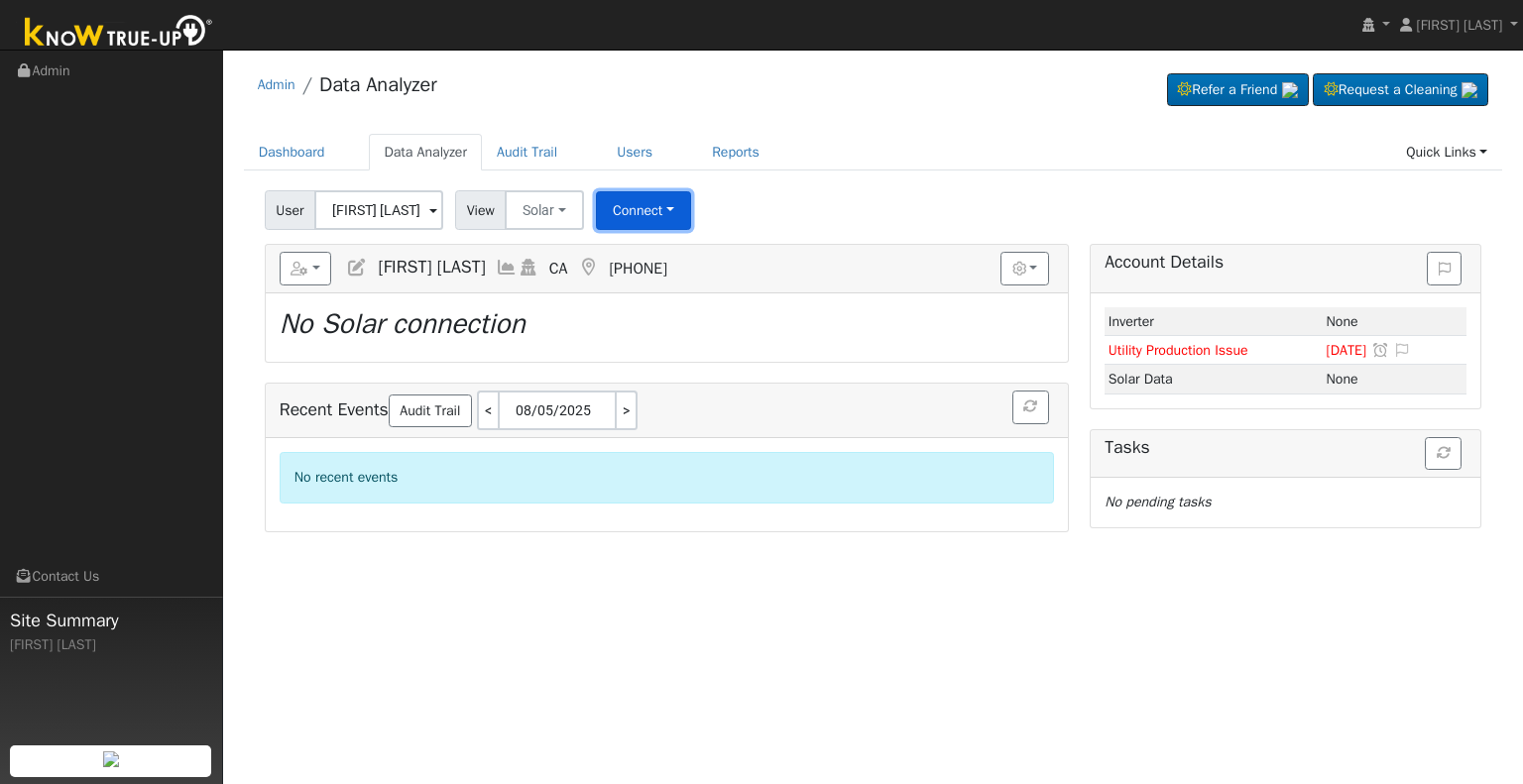 drag, startPoint x: 665, startPoint y: 213, endPoint x: 682, endPoint y: 249, distance: 39.812058 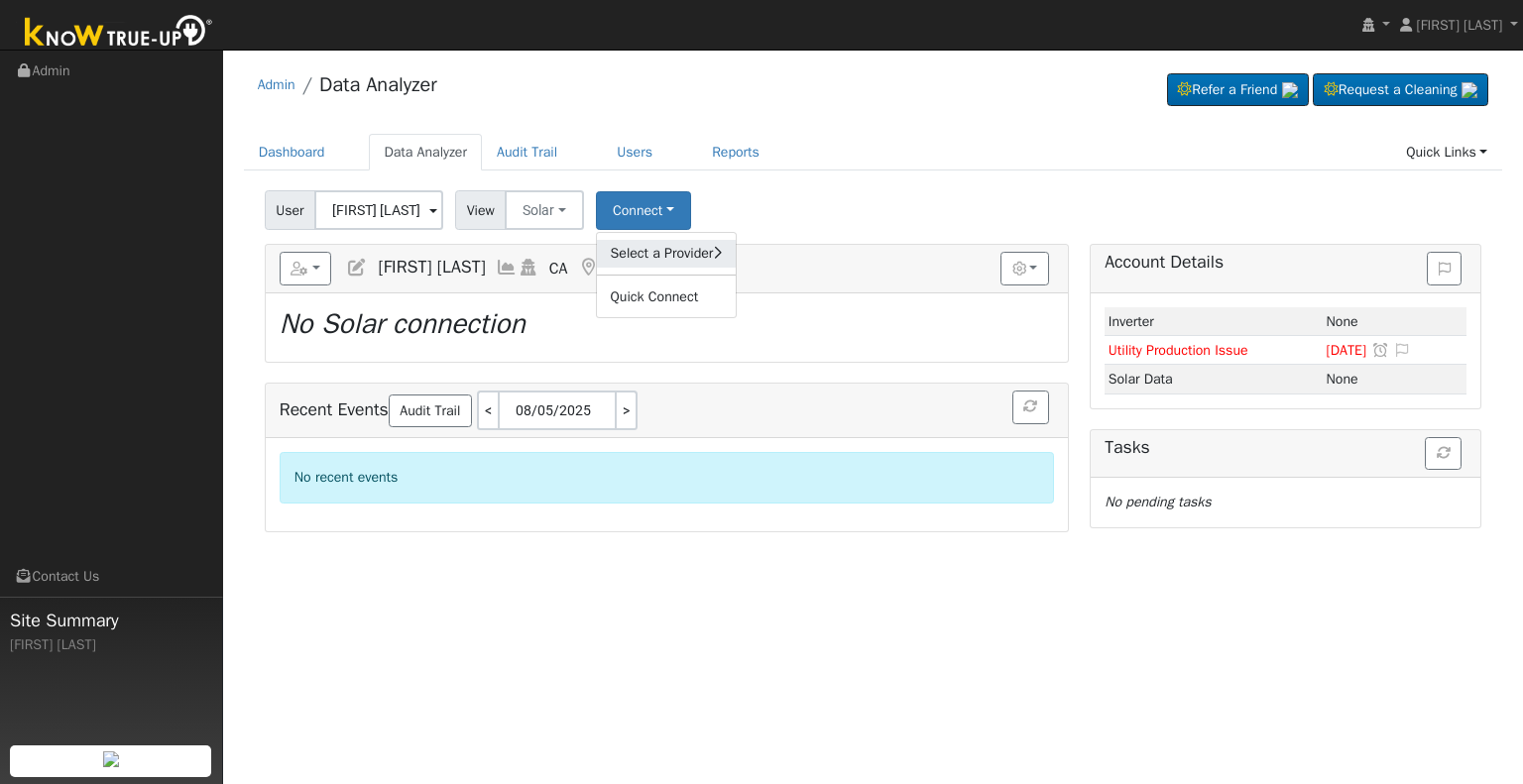 click on "Select a Provider" 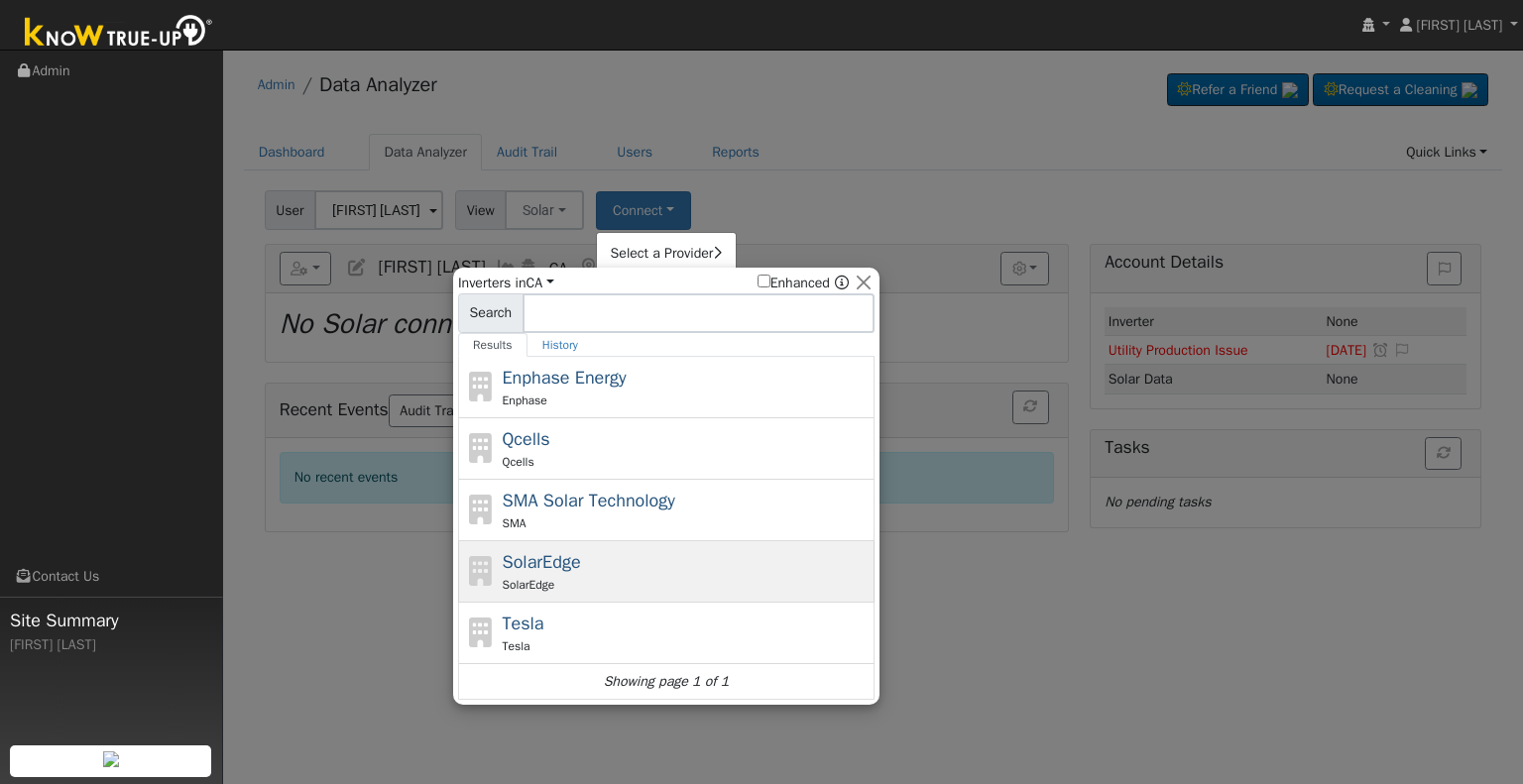 click on "SolarEdge" at bounding box center (686, 585) 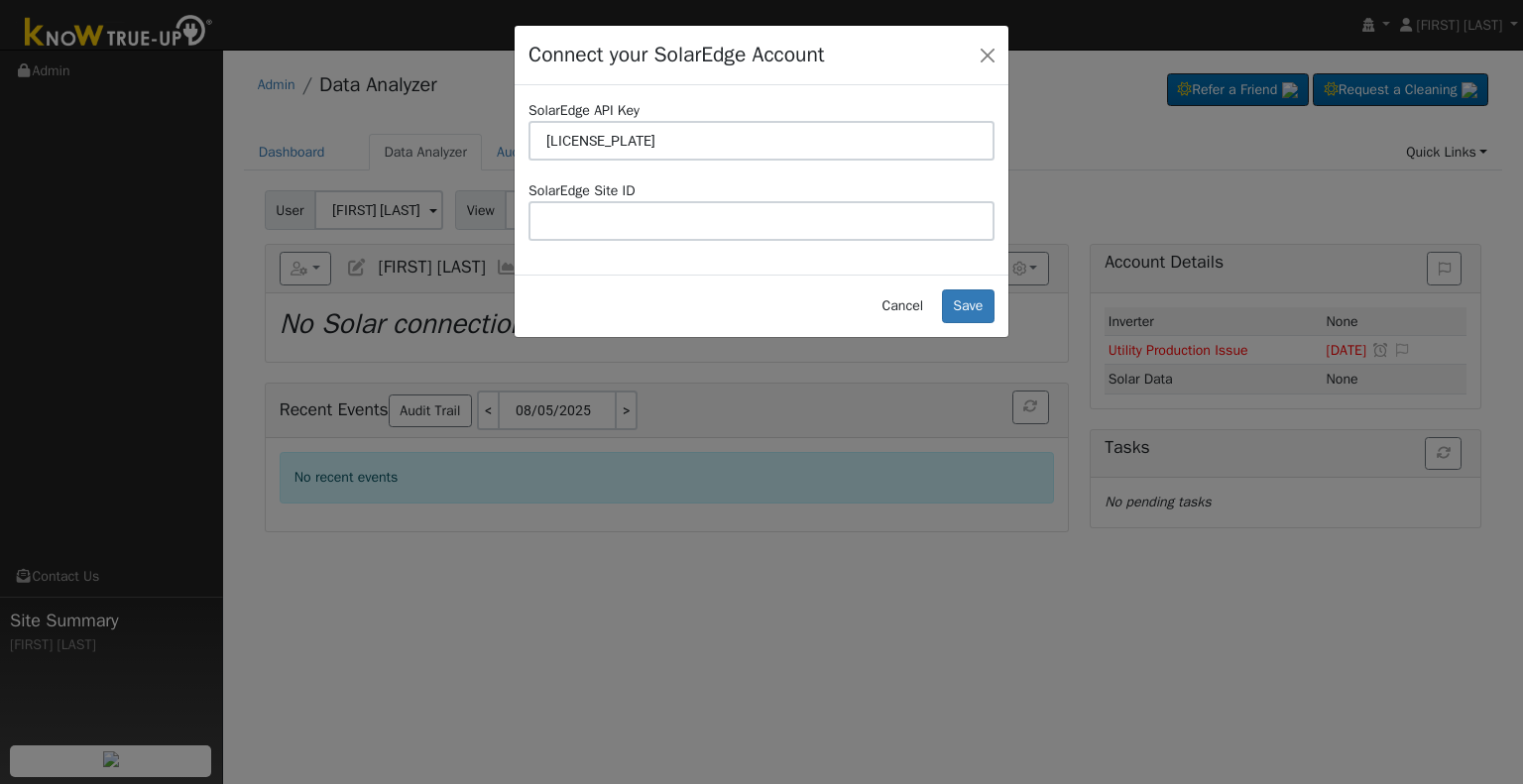 type on "[LICENSE_PLATE]" 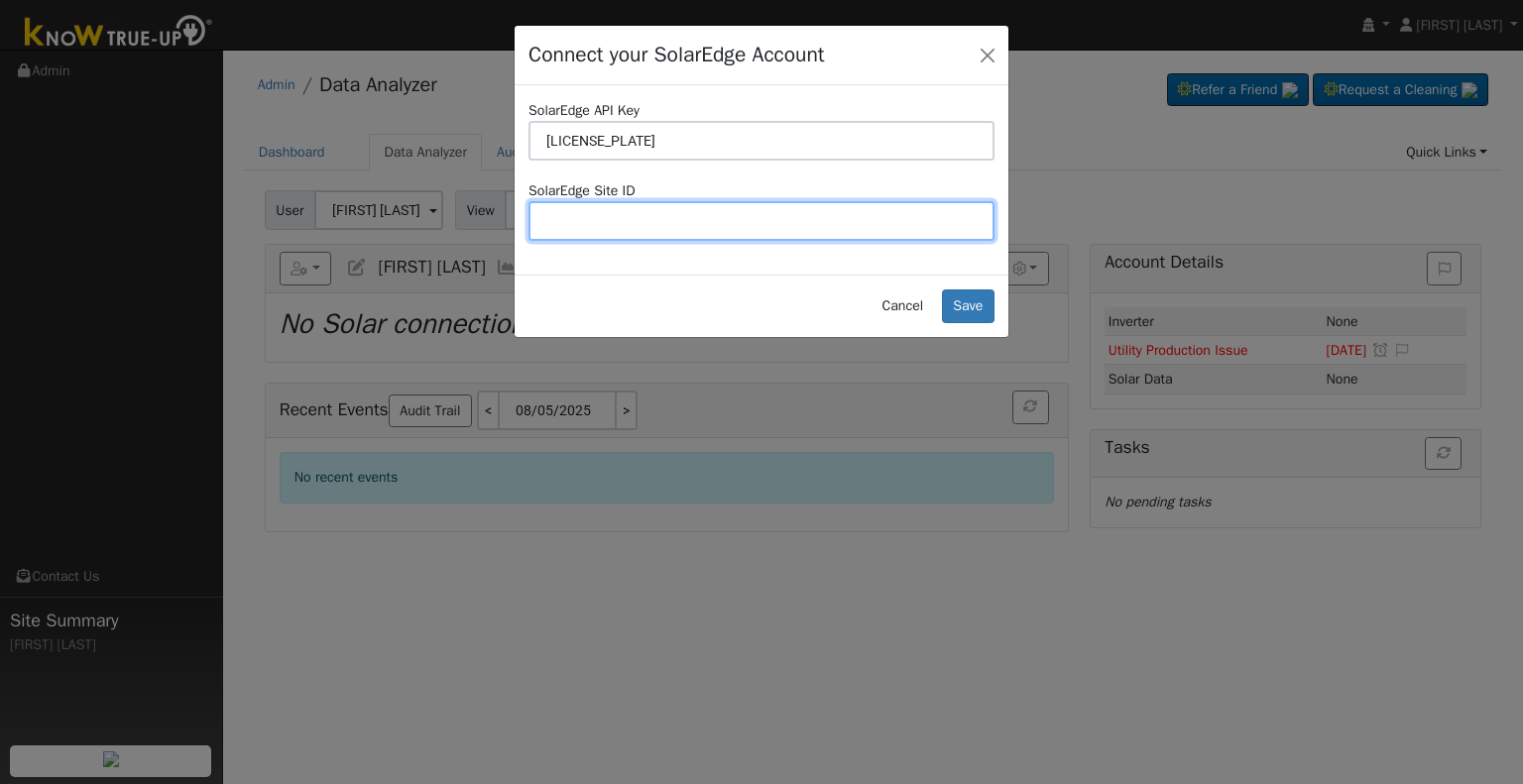 click at bounding box center [762, 221] 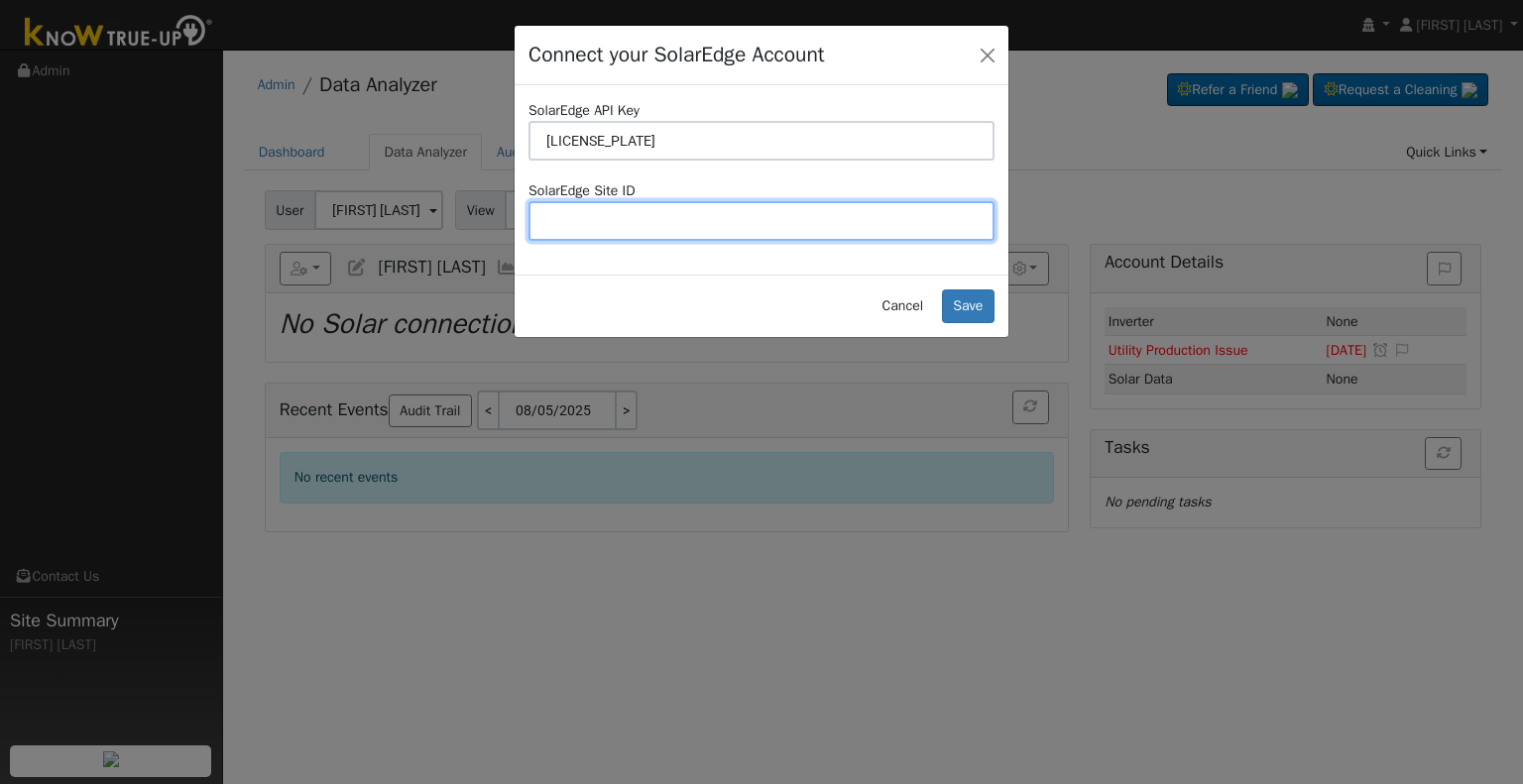 click at bounding box center [762, 221] 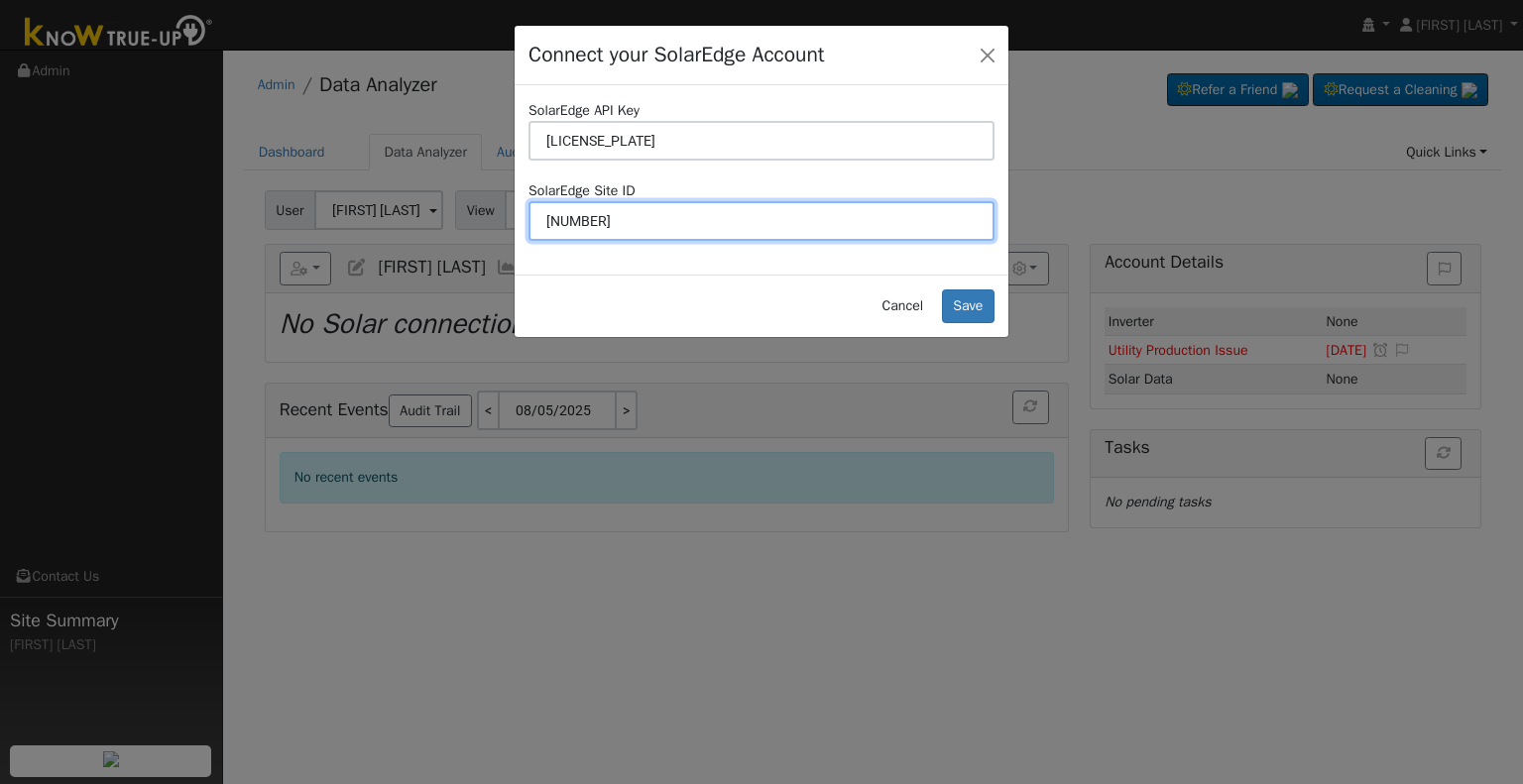 type on "[NUMBER]" 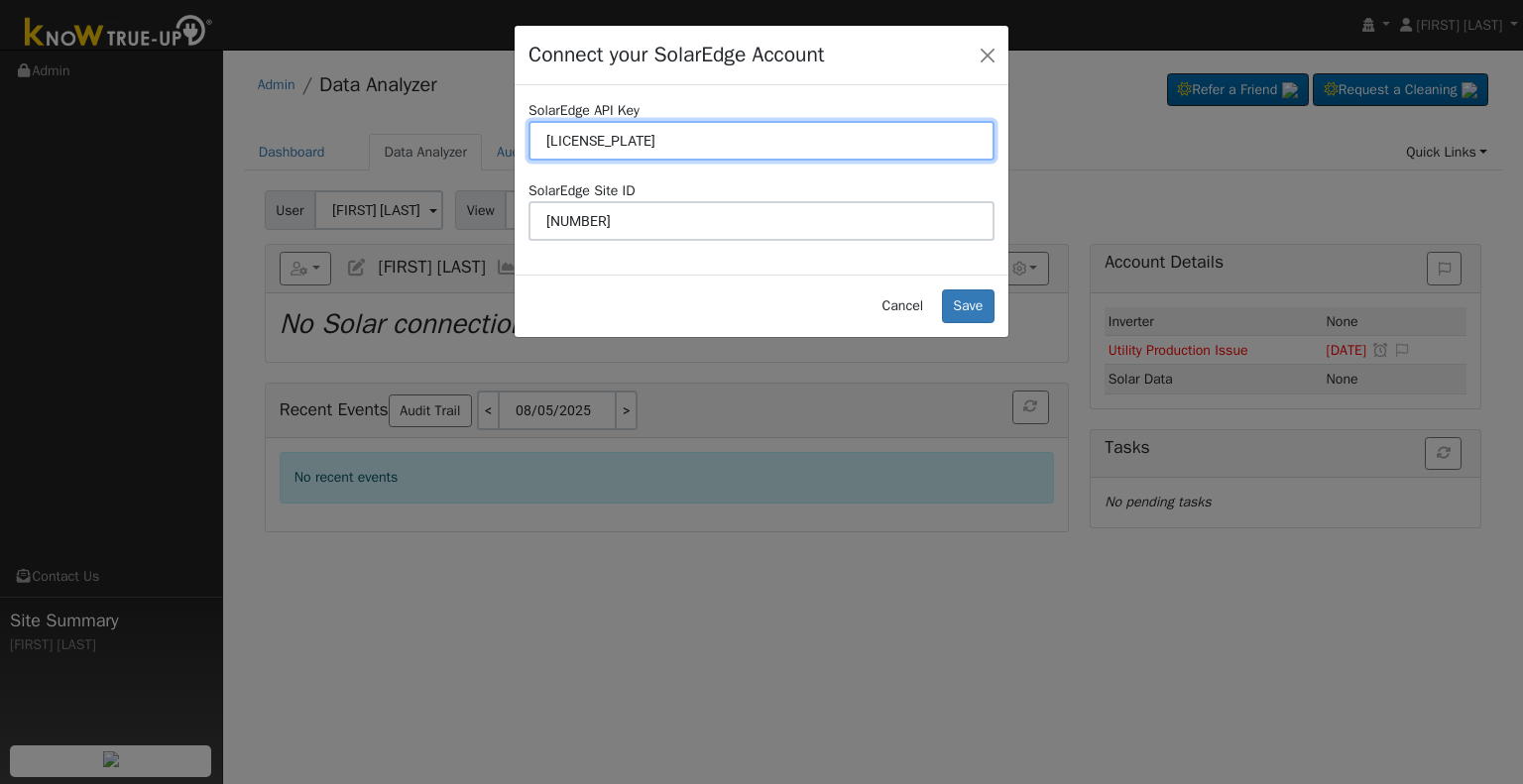 click on "[LICENSE_PLATE]" at bounding box center [762, 141] 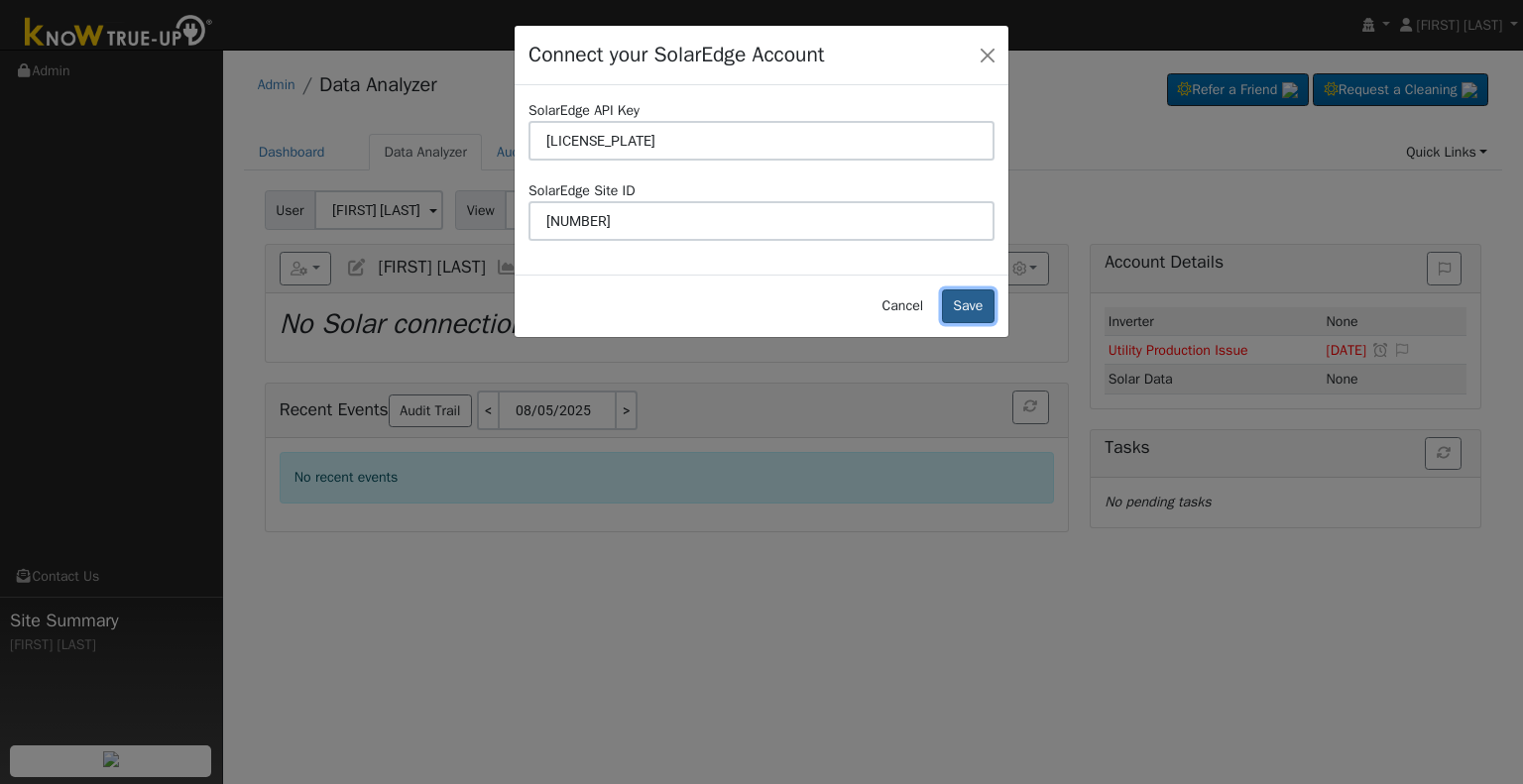 click on "Save" at bounding box center (968, 306) 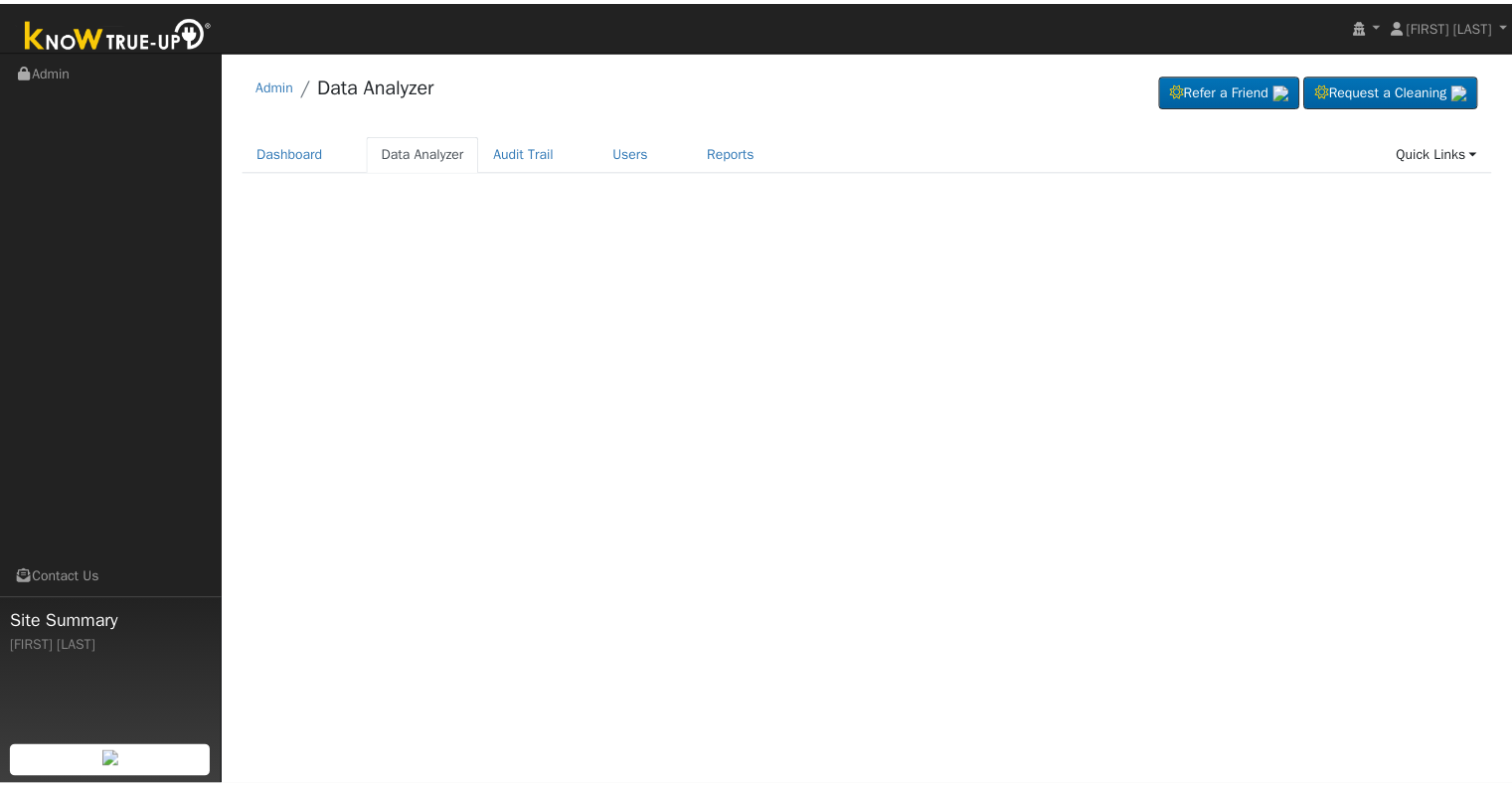 scroll, scrollTop: 0, scrollLeft: 0, axis: both 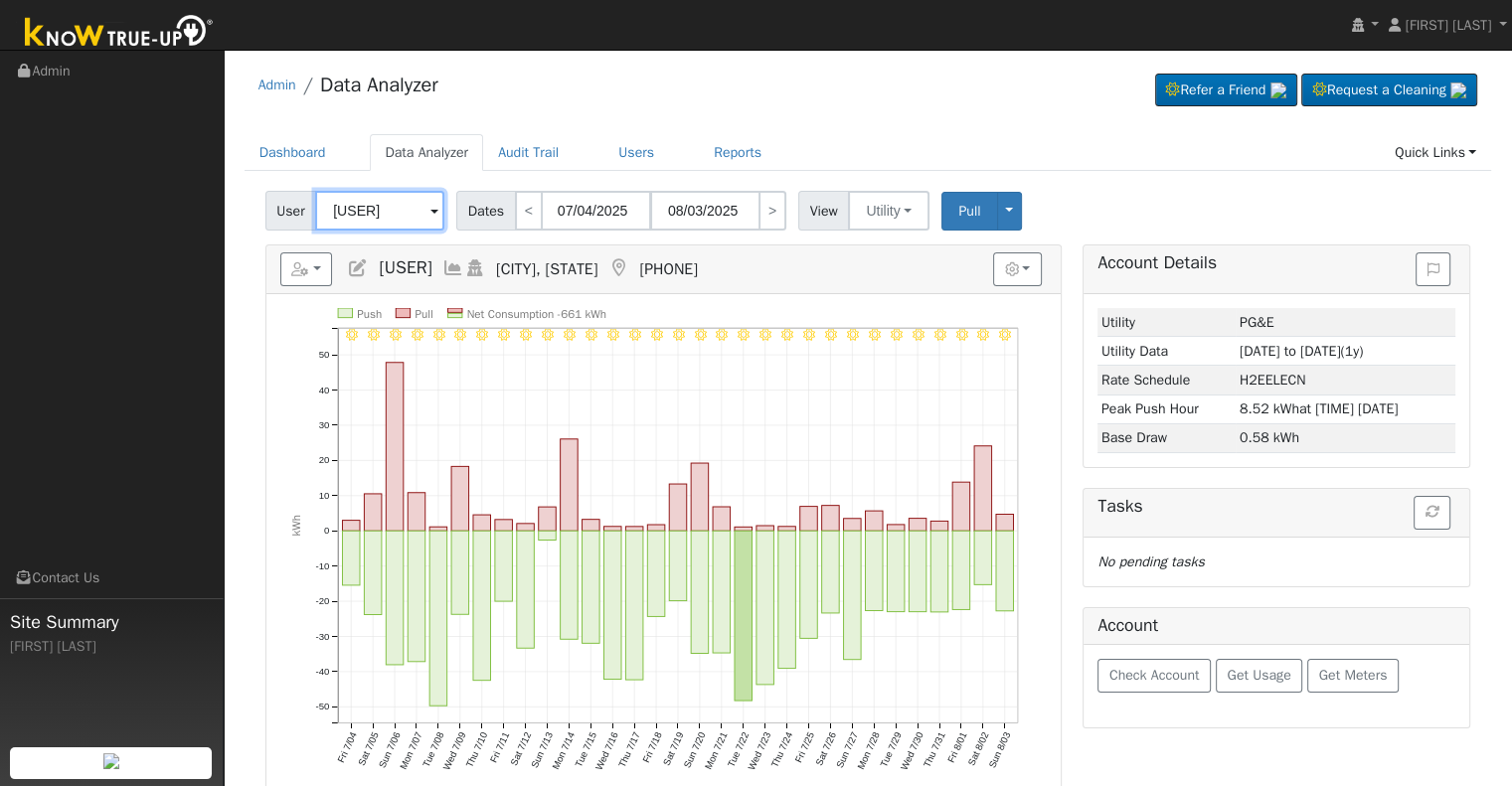 click on "[NAME] & [NAME] [LAST]" at bounding box center (380, 211) 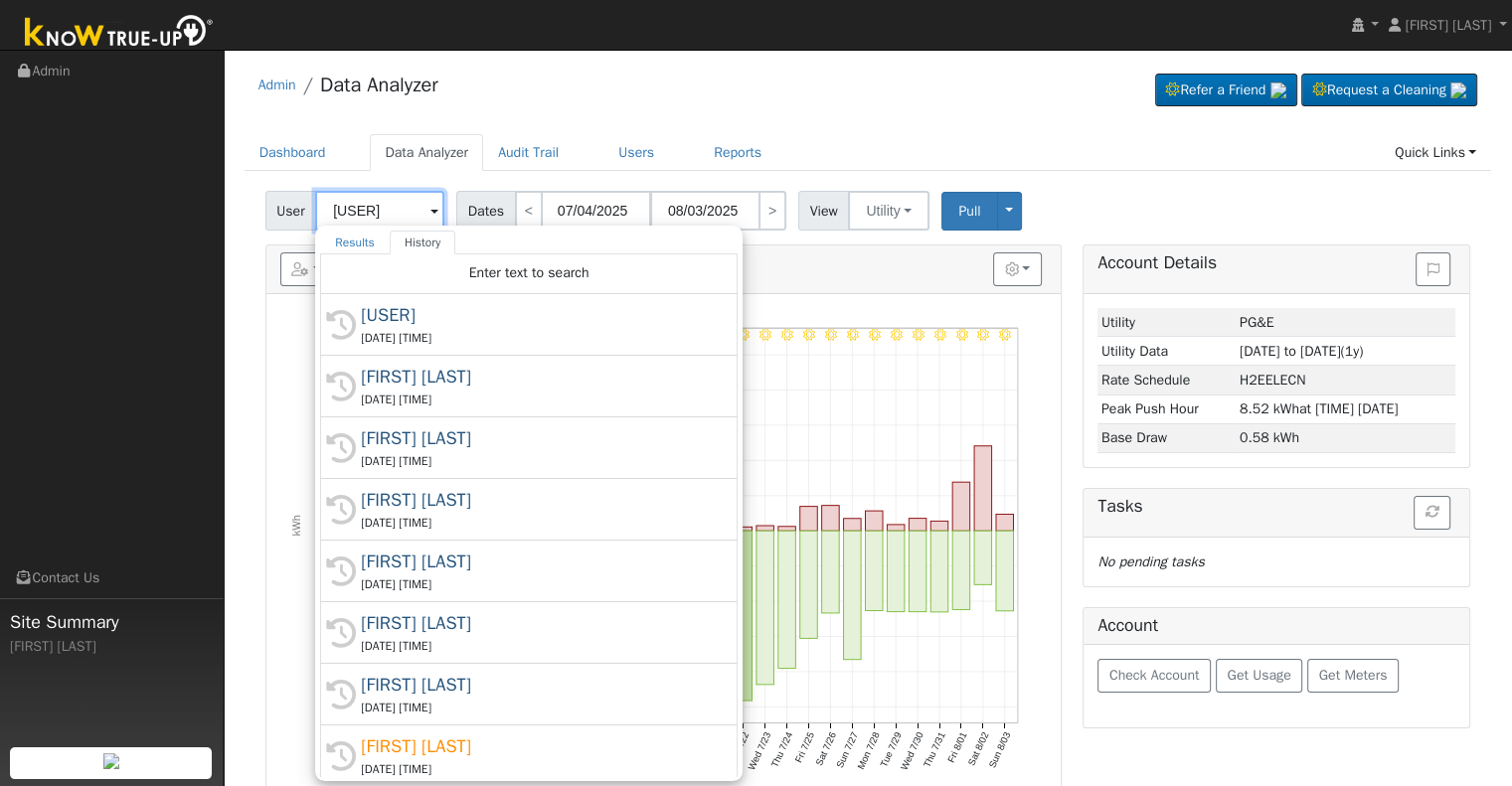 click on "[NAME] & [NAME] [LAST]" at bounding box center (380, 211) 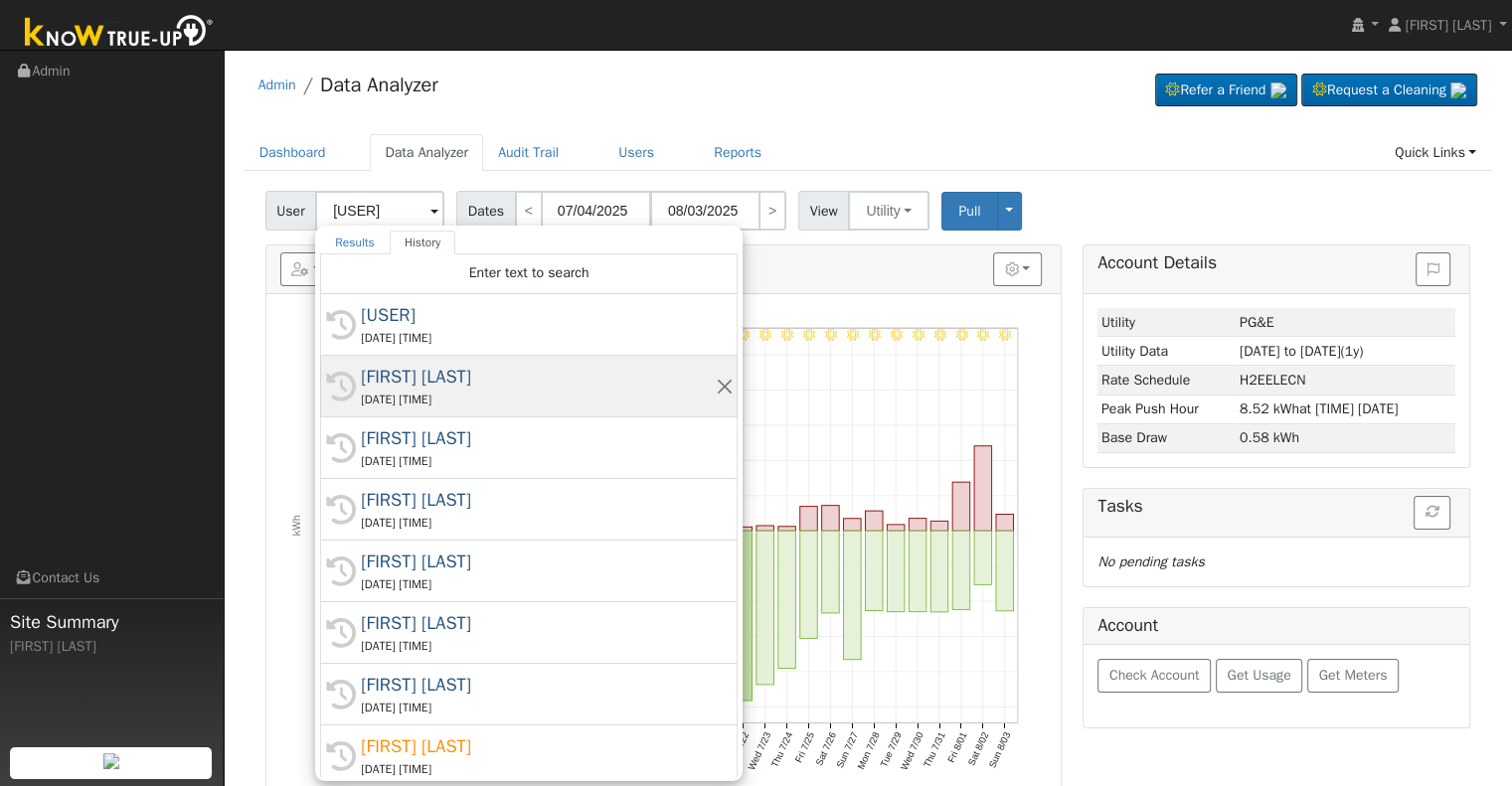 click on "08/05/2025 2:21 PM" at bounding box center (538, 399) 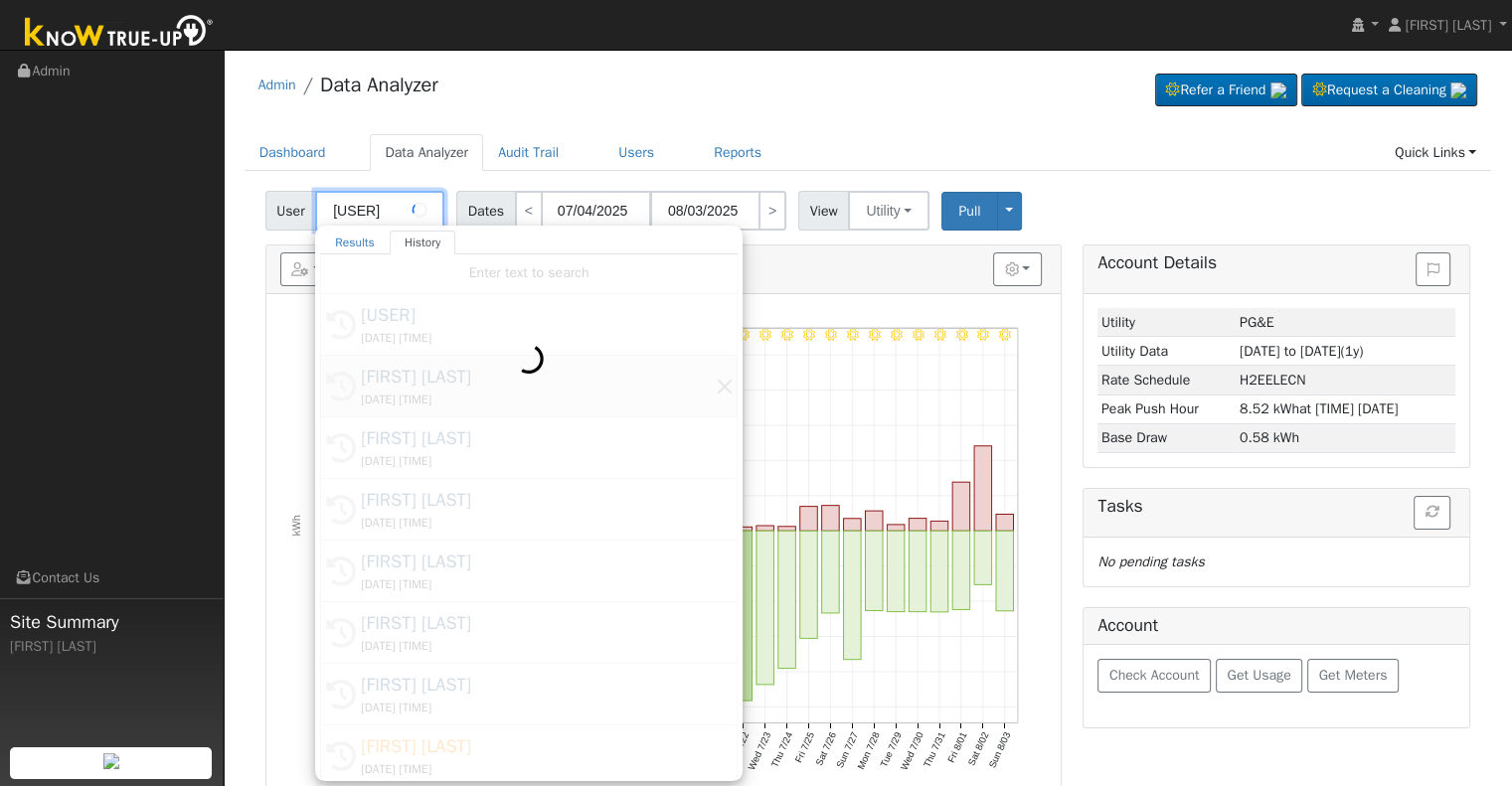 type on "Jaswinder Singh" 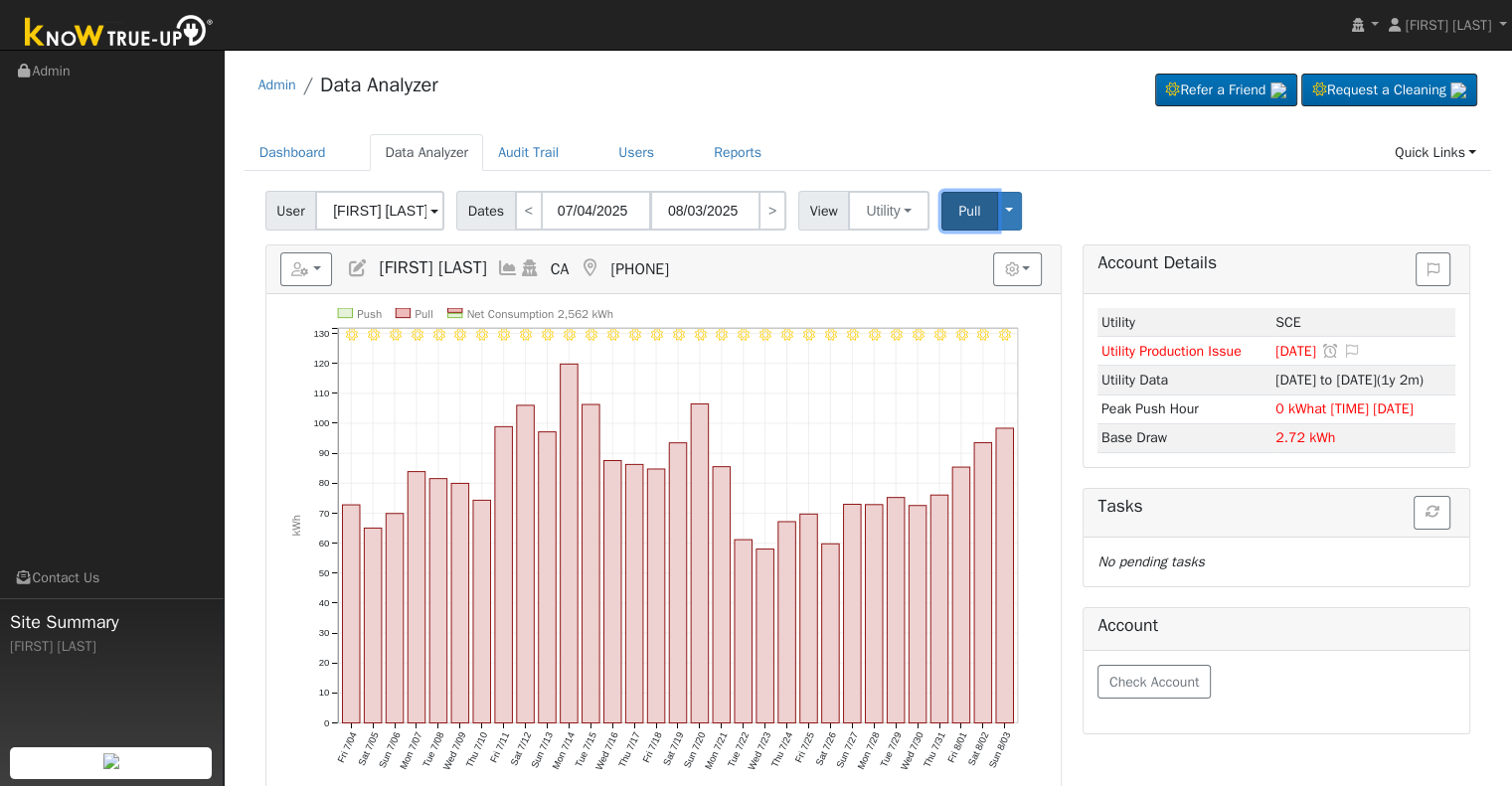 click on "Pull" at bounding box center [969, 211] 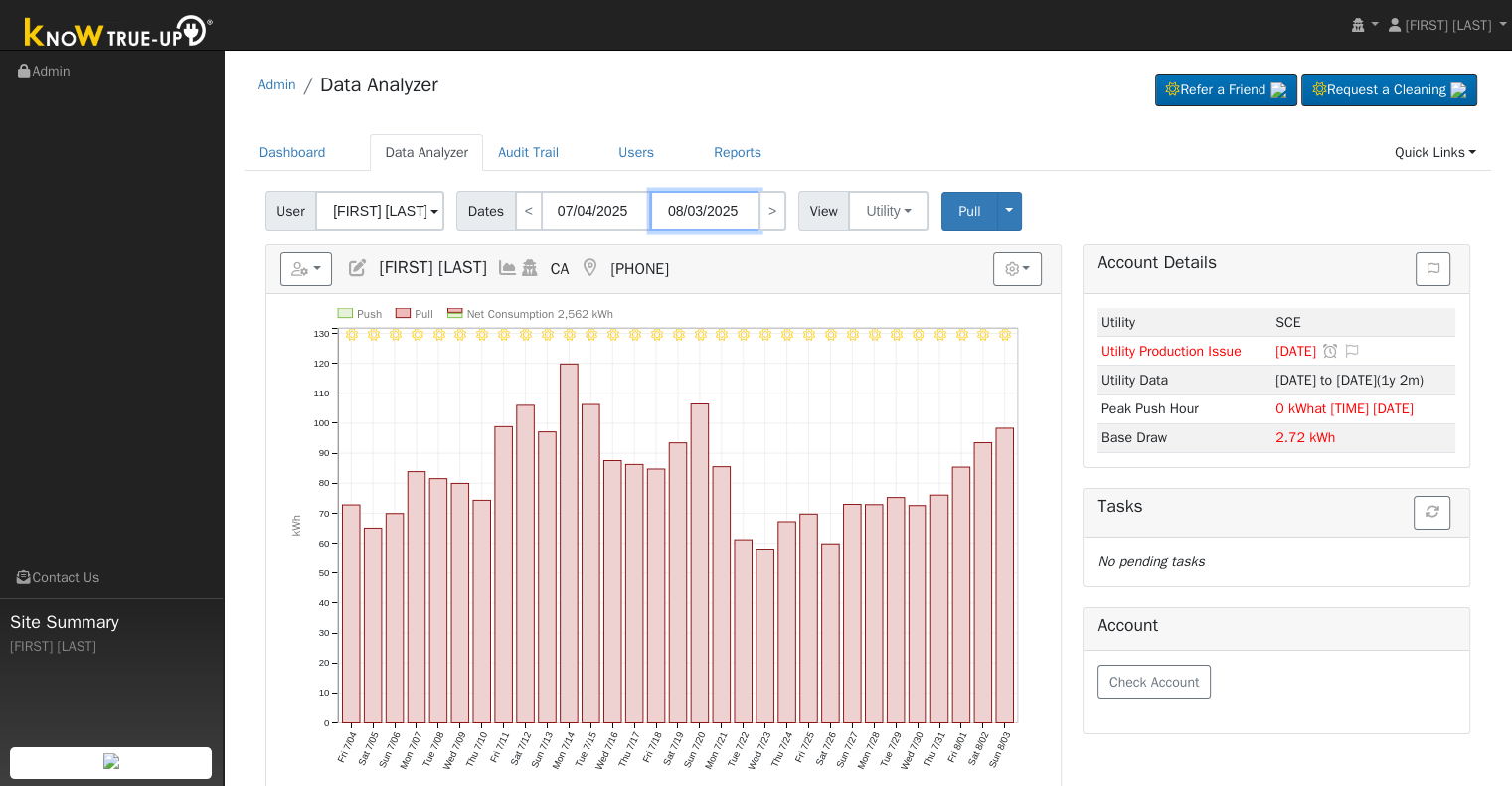 click on "08/03/2025" at bounding box center (705, 211) 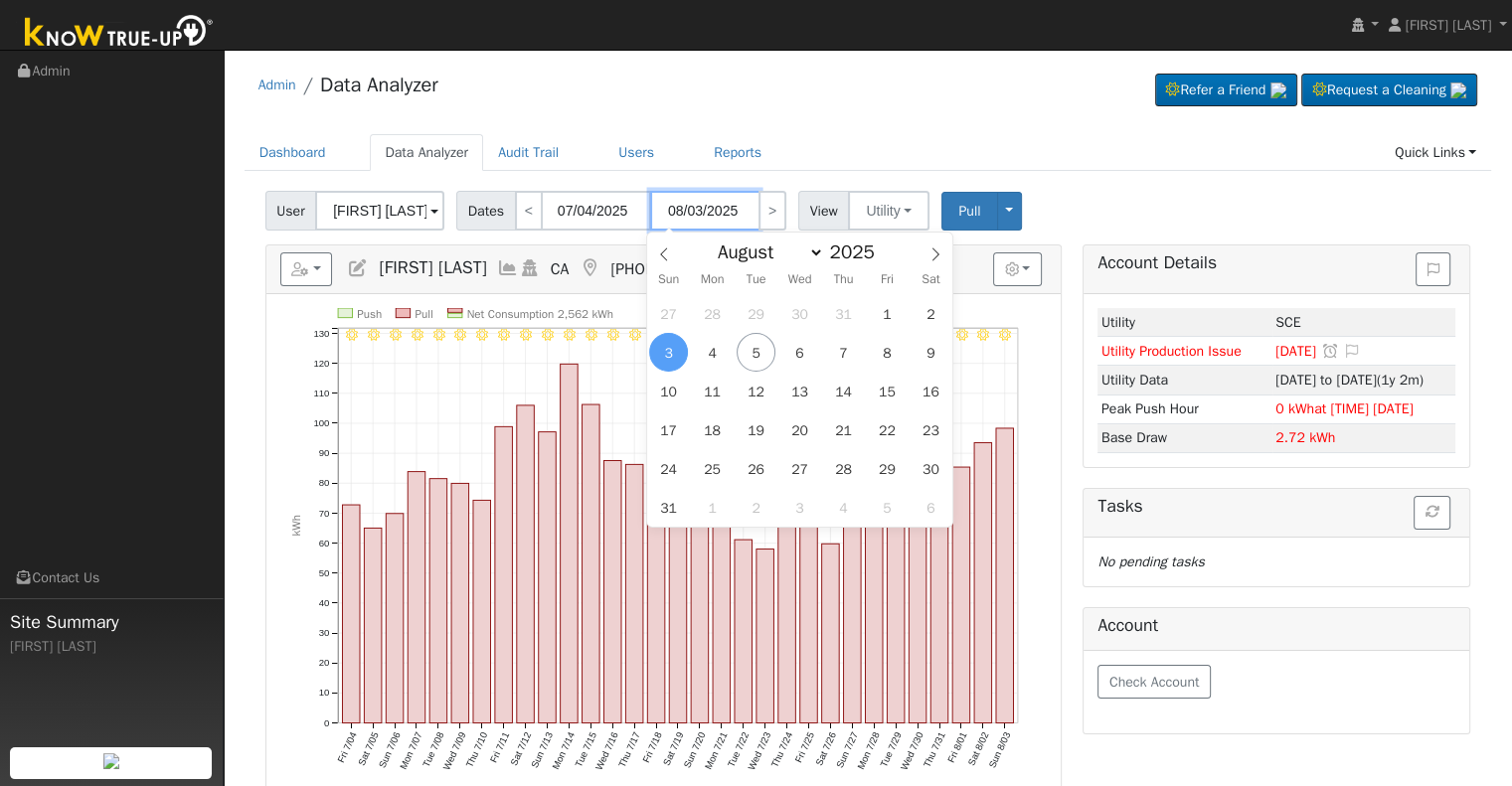click on "08/03/2025" at bounding box center [705, 211] 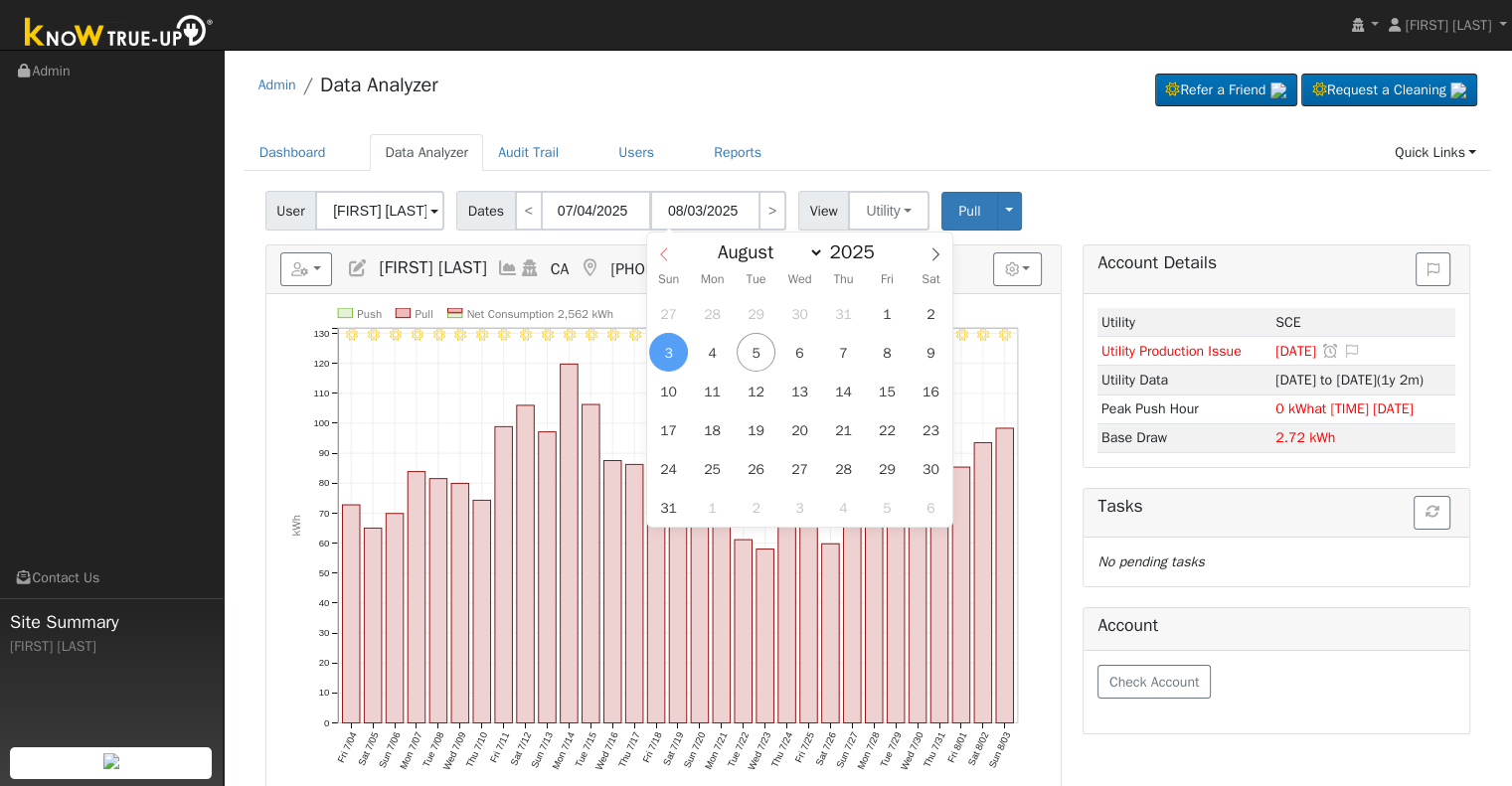 click at bounding box center (664, 249) 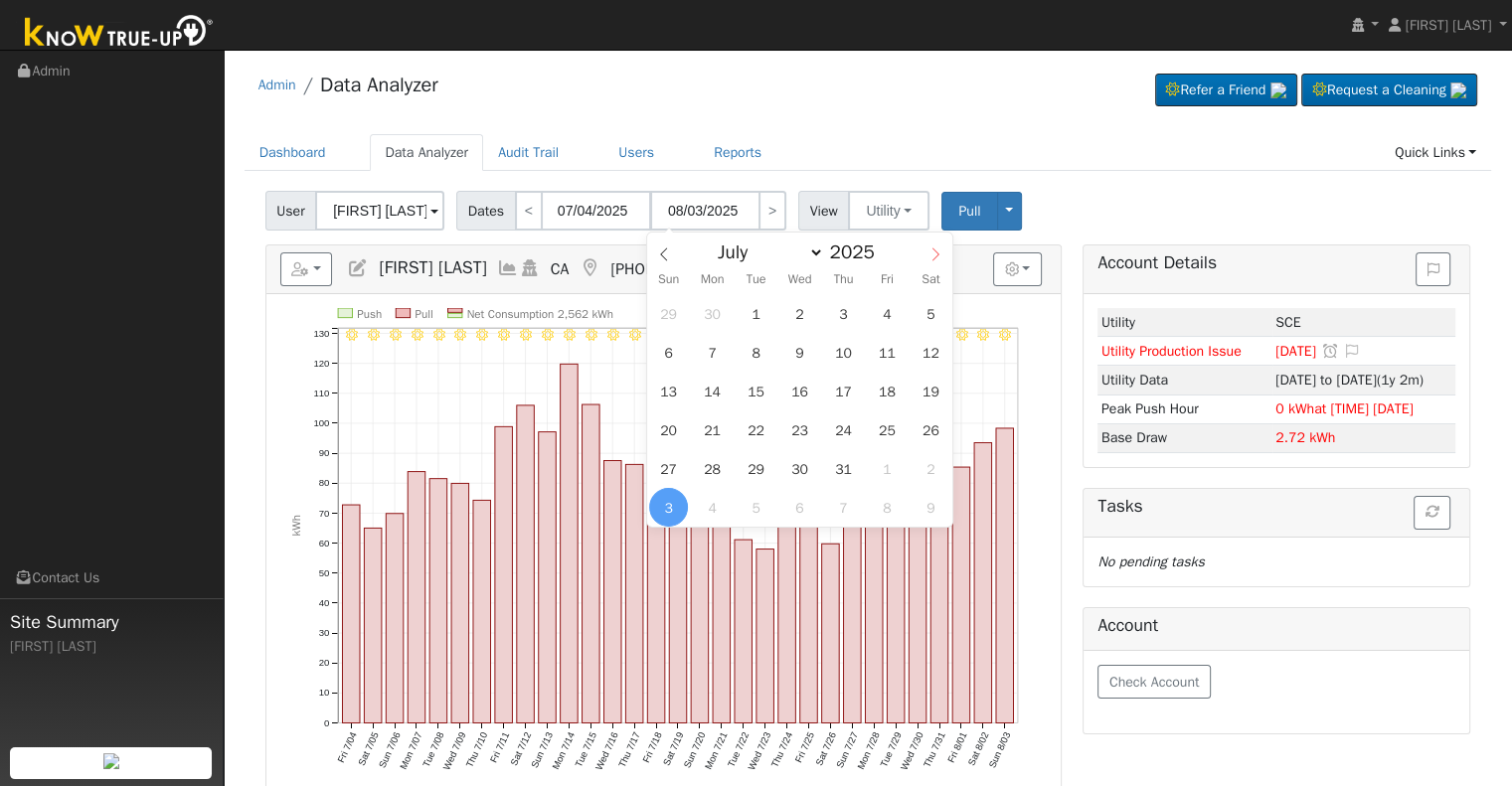 click 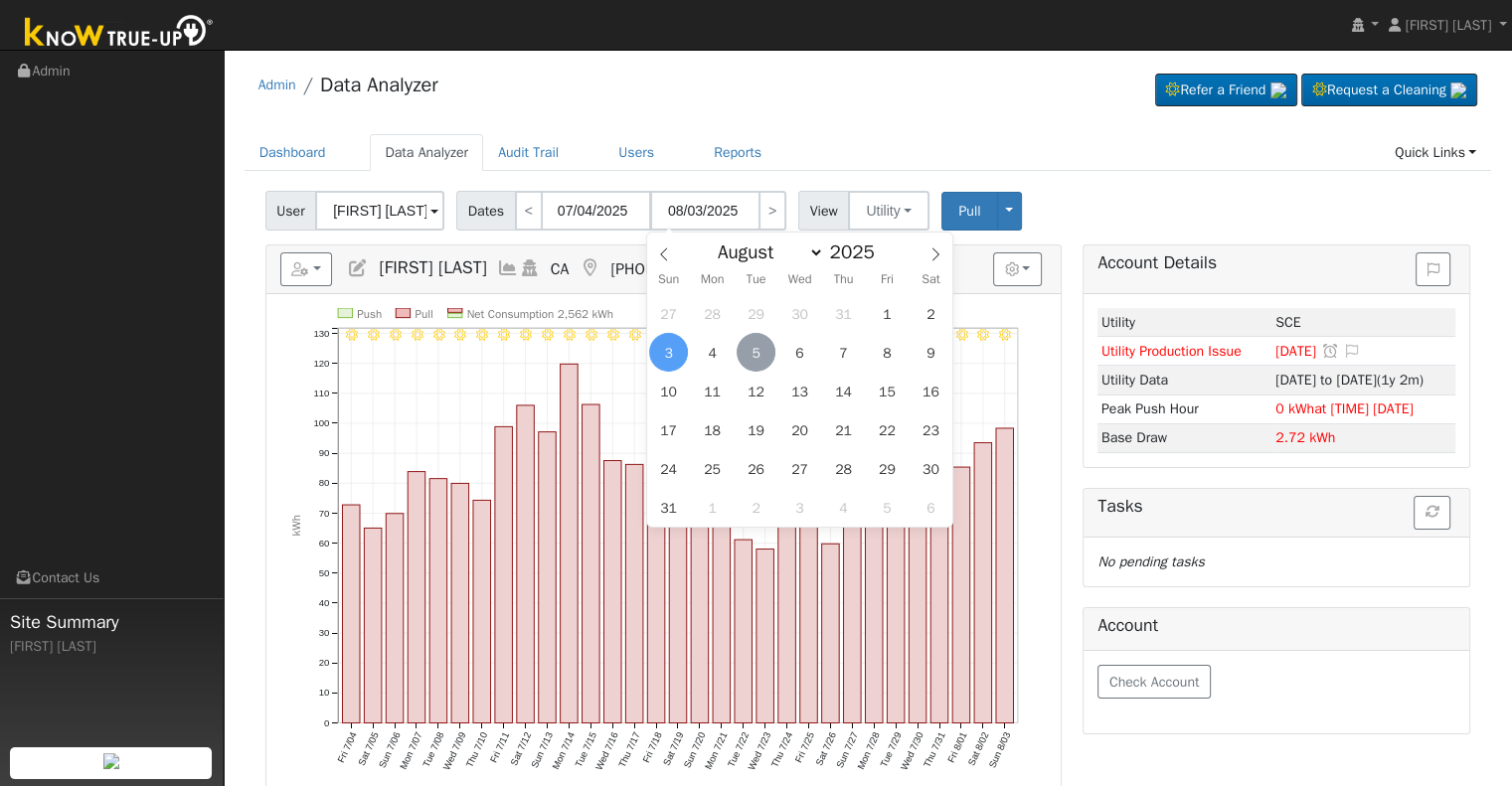click on "5" at bounding box center [756, 352] 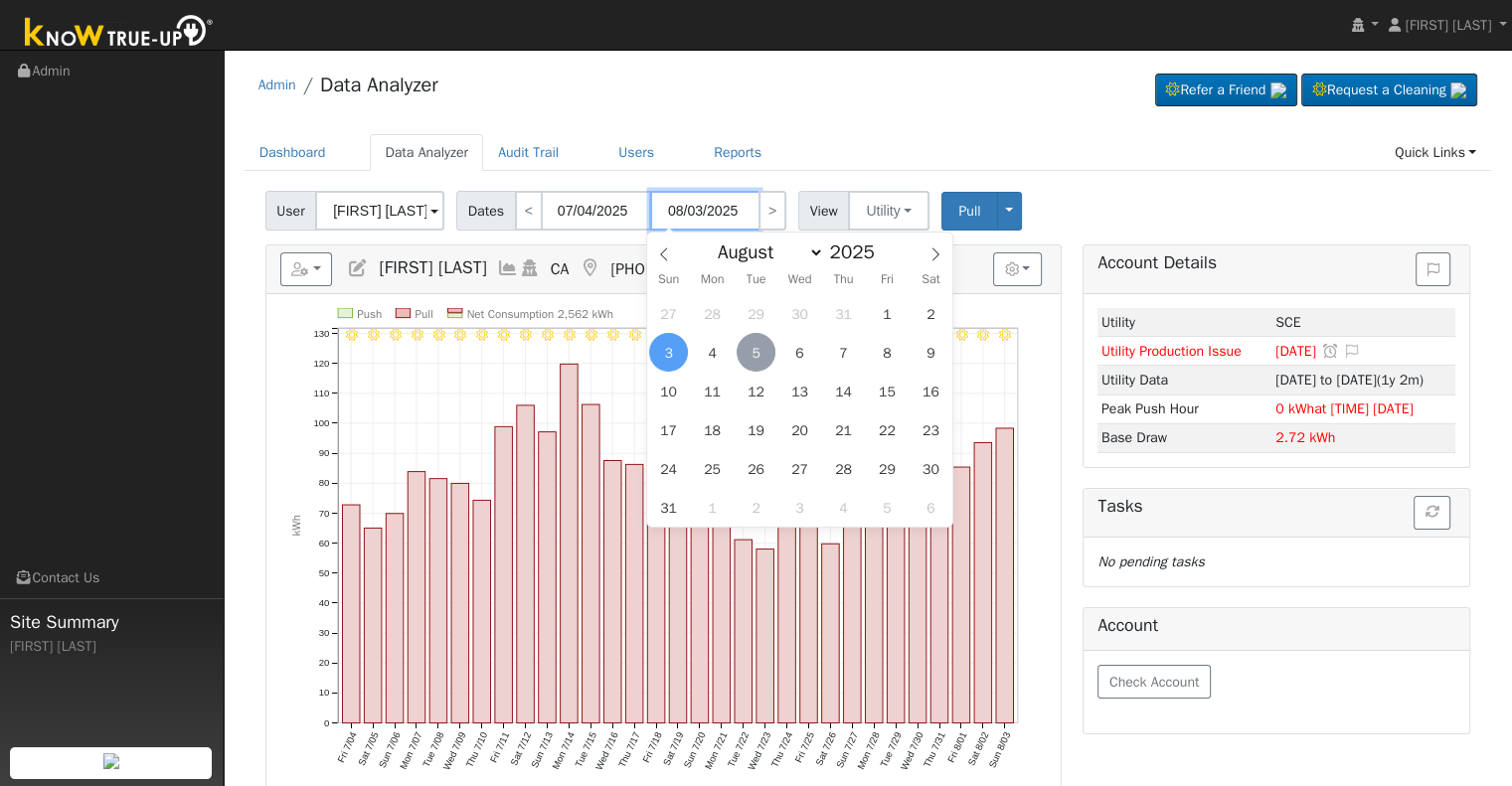 type on "08/05/2025" 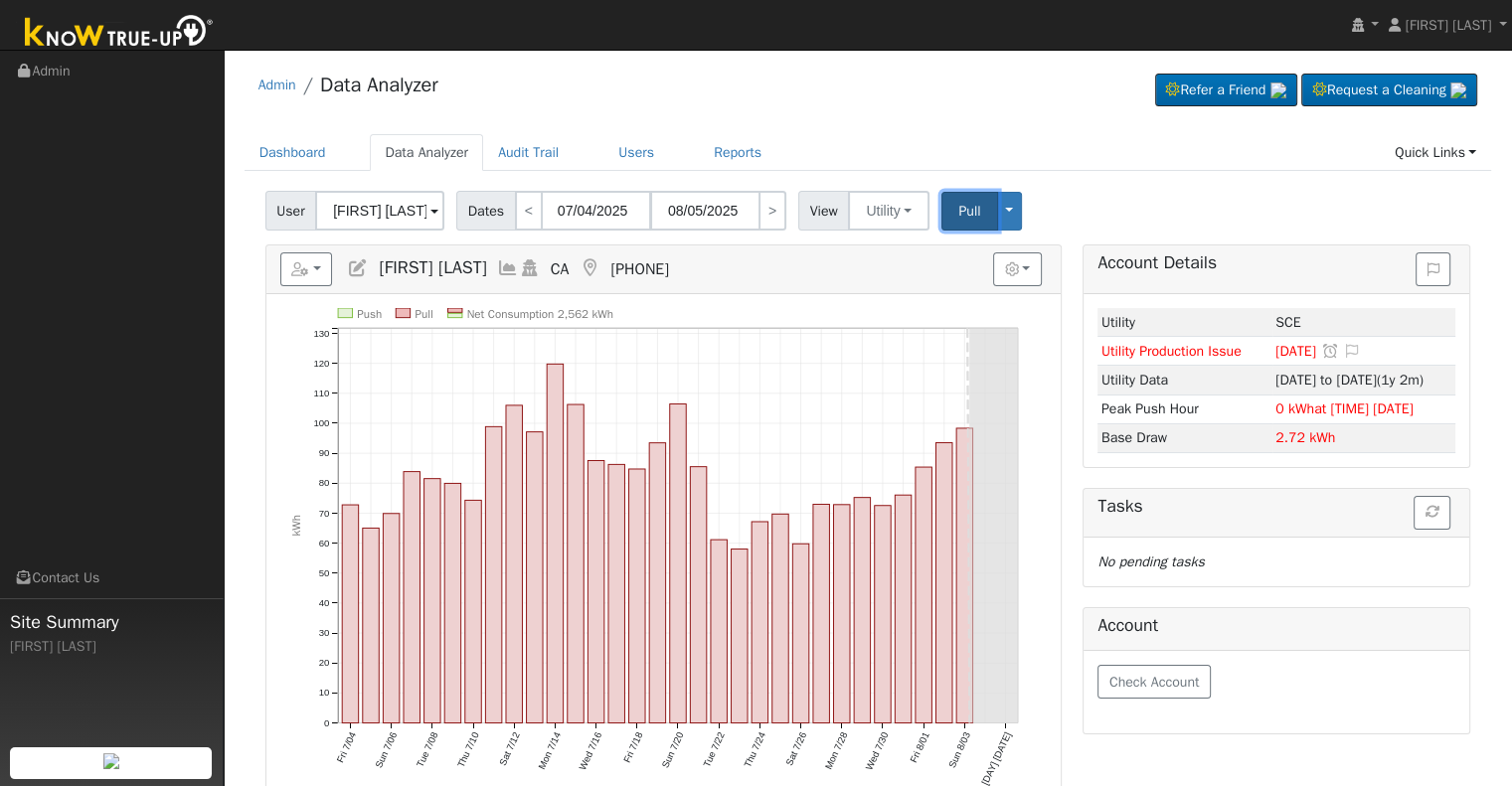 click on "Pull" at bounding box center (969, 211) 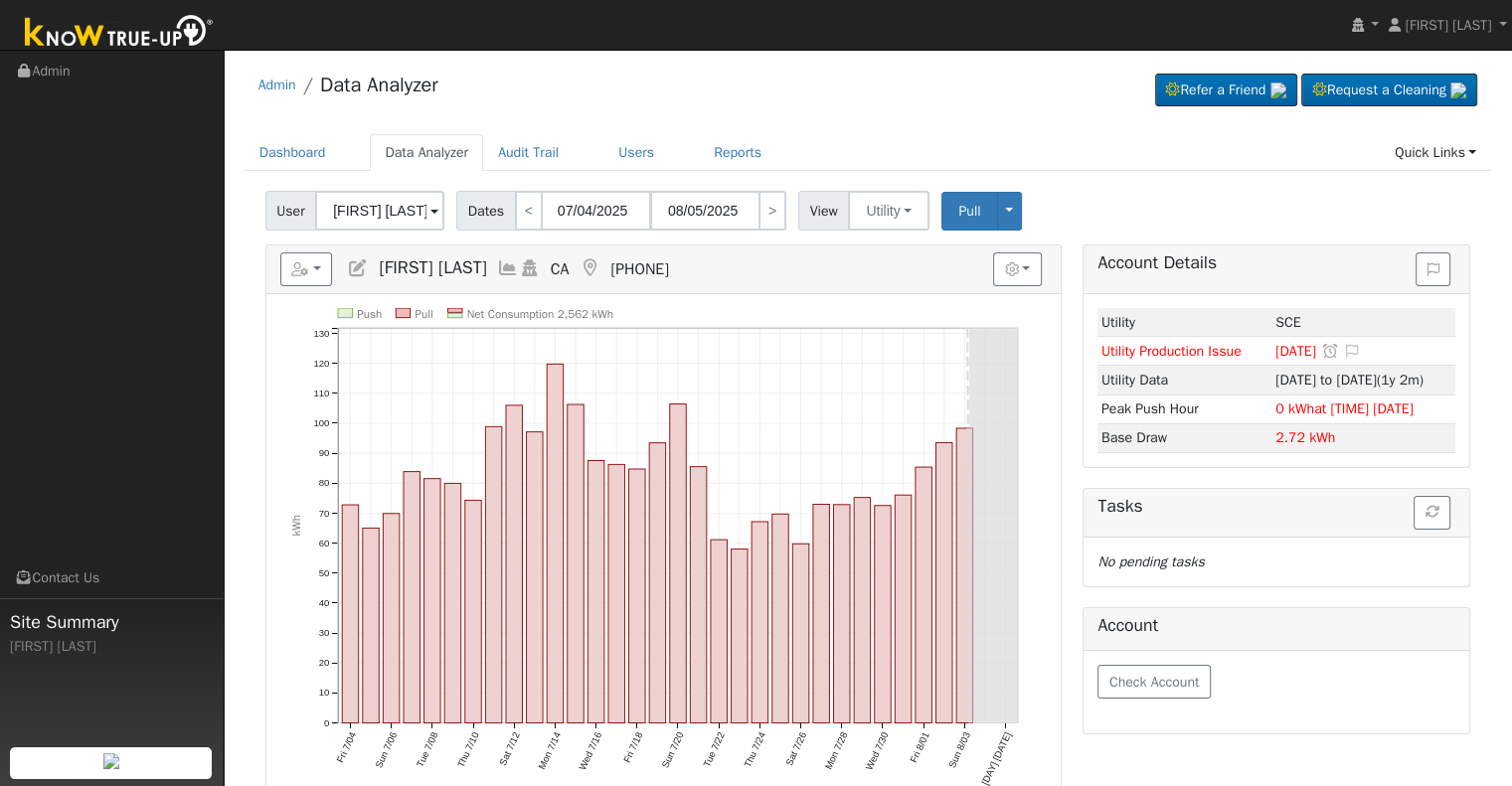 click on "User Jaswinder Singh Account   Default Default 25707 Mooney Boulevard, CA 93274 Primary Account Dates  <  07/04/2025 08/05/2025 > View Utility Utility Solar Pull Toggle Dropdown View Delete This Data Delete ALL Data Disconnect Utility Are you sure you want to delete Jaswinder Singh's SCE data from 07/04/2025 to 08/05/2025?  Back   Delete  Are you sure you want to delete ALL Jaswinder Singh's SCE data? Be careful: this cannot be undone.  Back   Delete  Disconnecting SCE. Do you also want to delete all of the SCE data?  - Delete data if disconnecting or connecting to different data.  - Keep data if reconnecting to same data.  Be careful: this cannot be undone.  Cancel  No  Yes Switch PG&E meter to Unknown (Usage Point). This will delete all of the current meter data and pull new meter data. Be careful: this cannot be undone.  Cancel   Confirm  No" at bounding box center (868, 207) 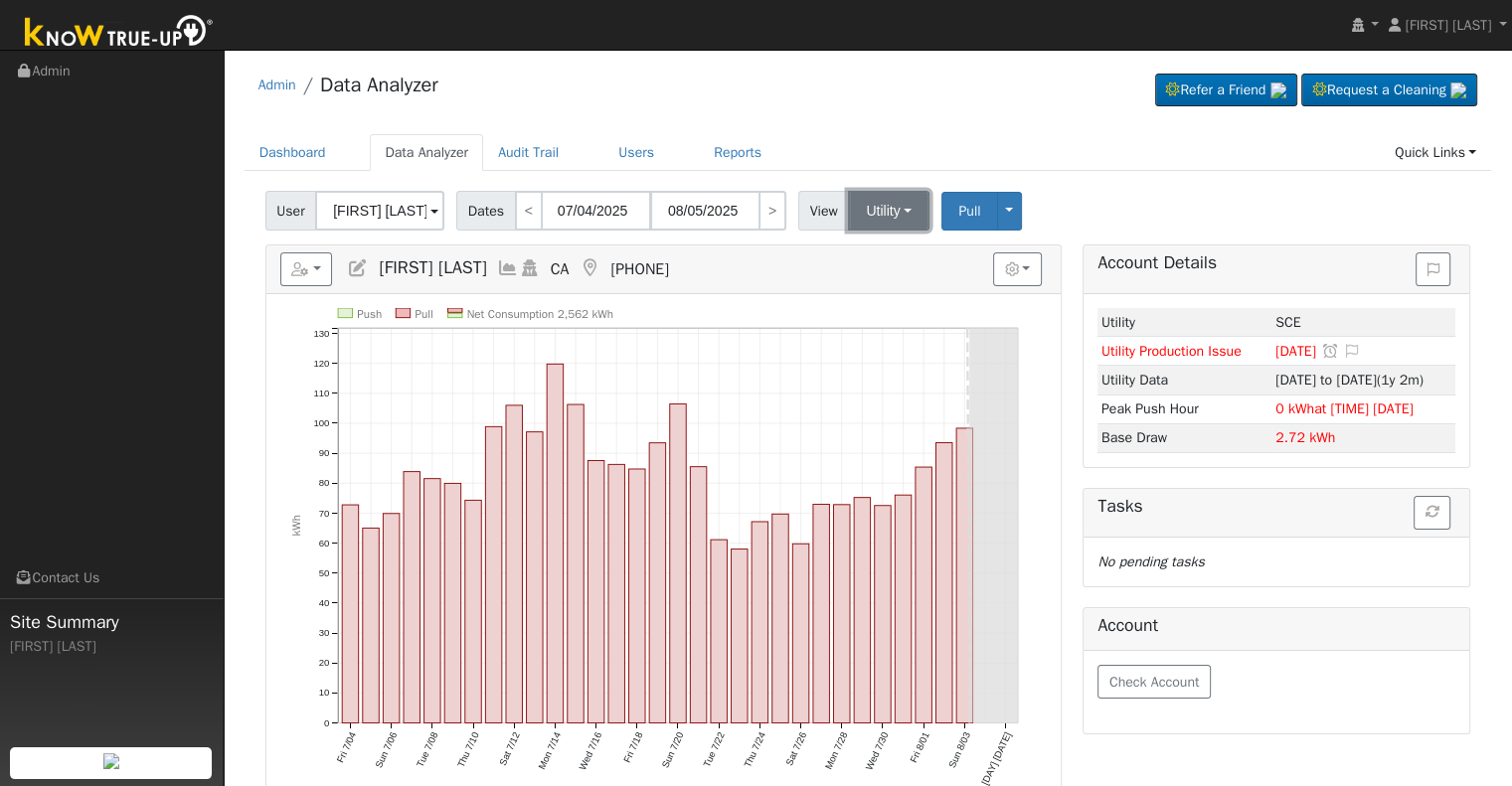 click on "Utility" at bounding box center (889, 211) 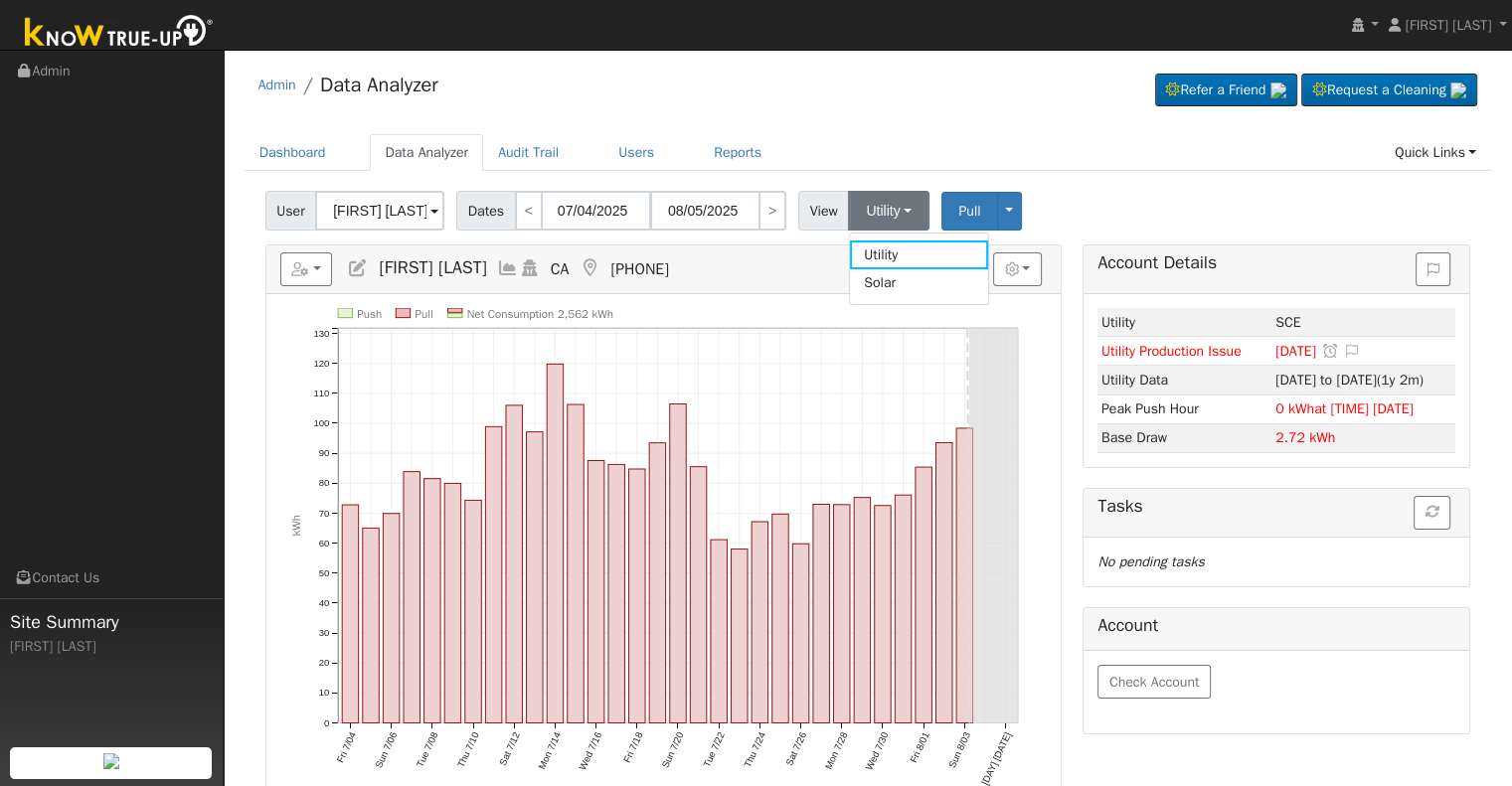click on "Solar" at bounding box center [919, 283] 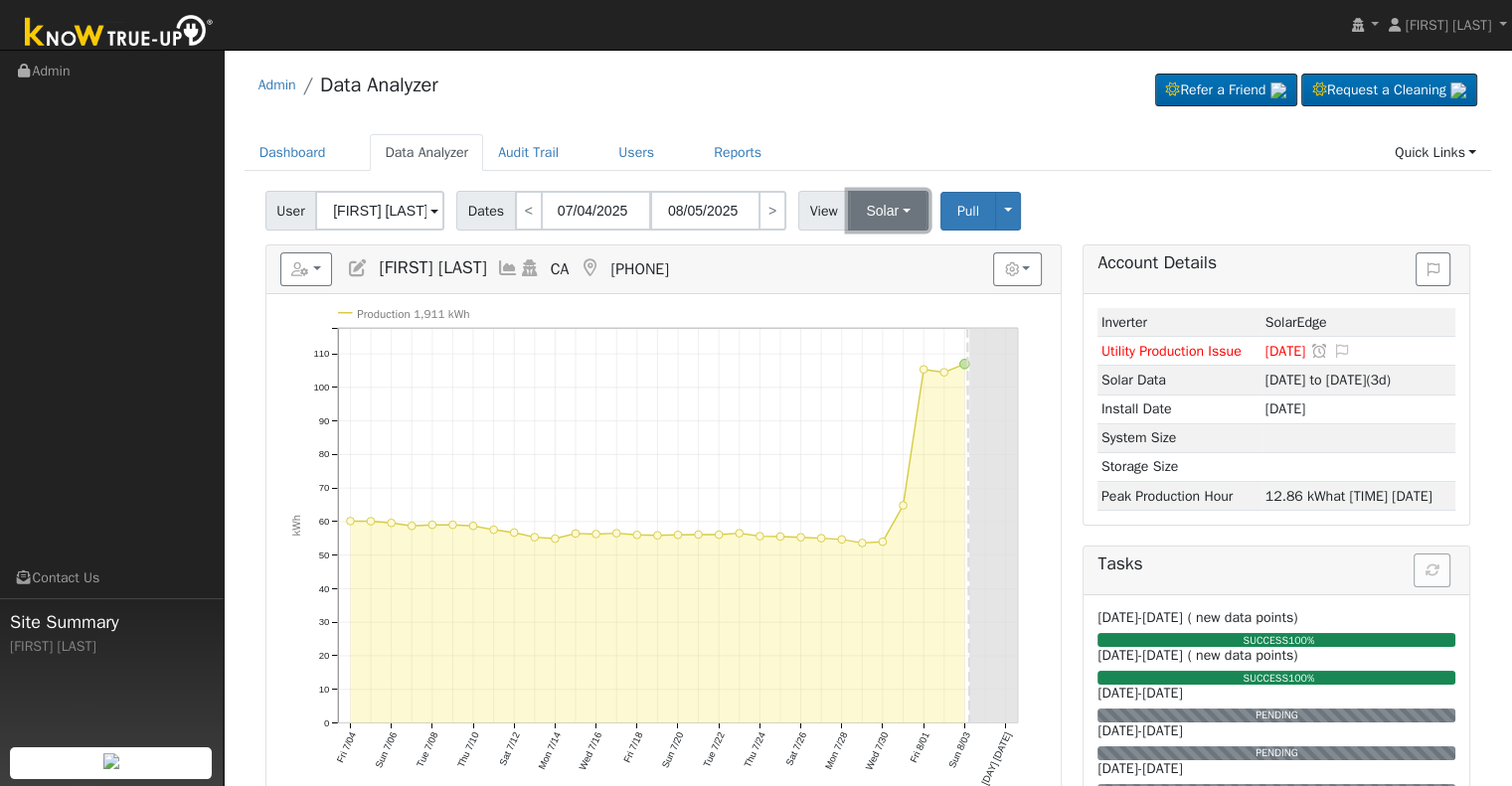 click on "Solar" at bounding box center (888, 211) 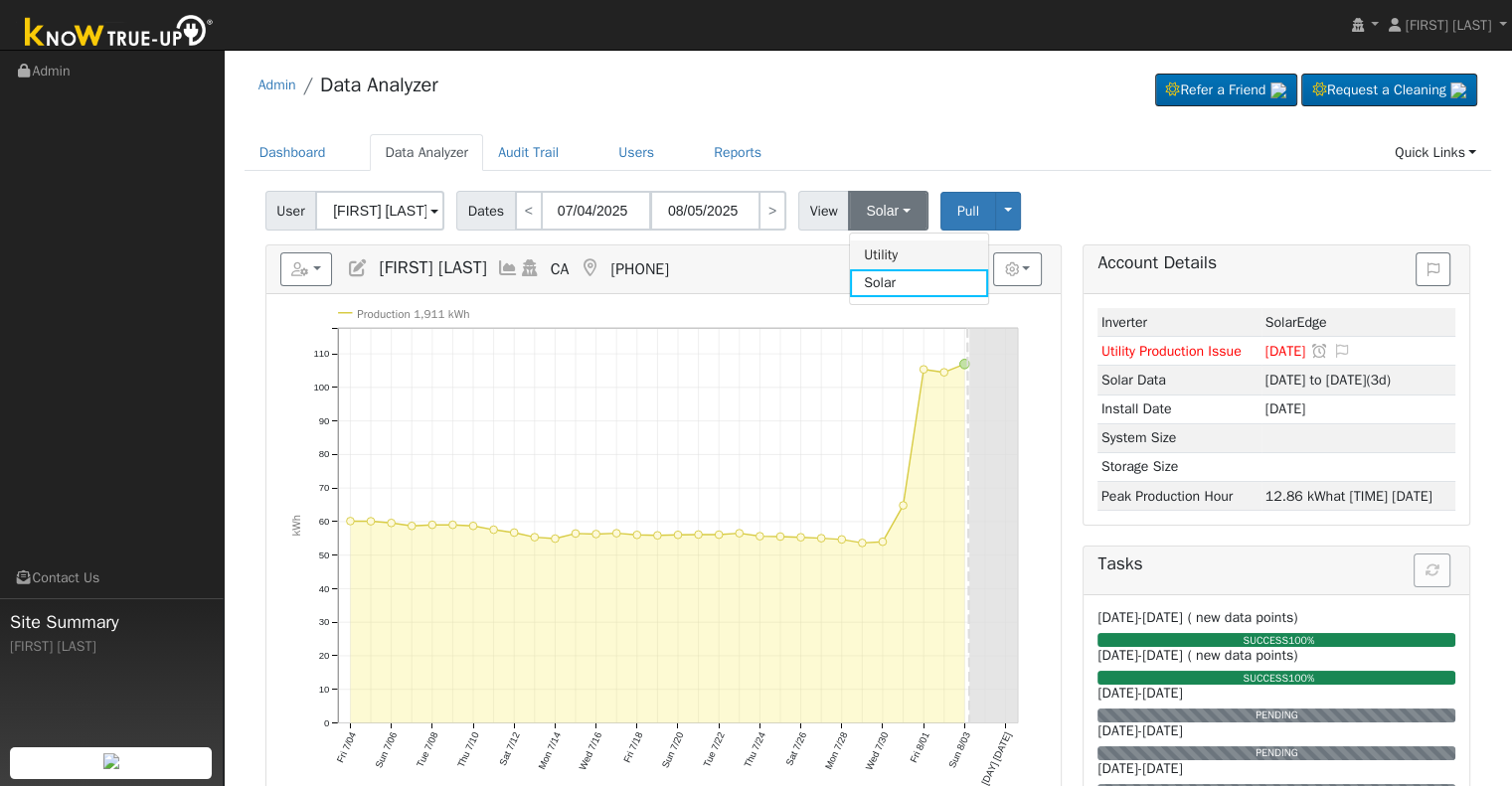 click on "Utility" at bounding box center [919, 254] 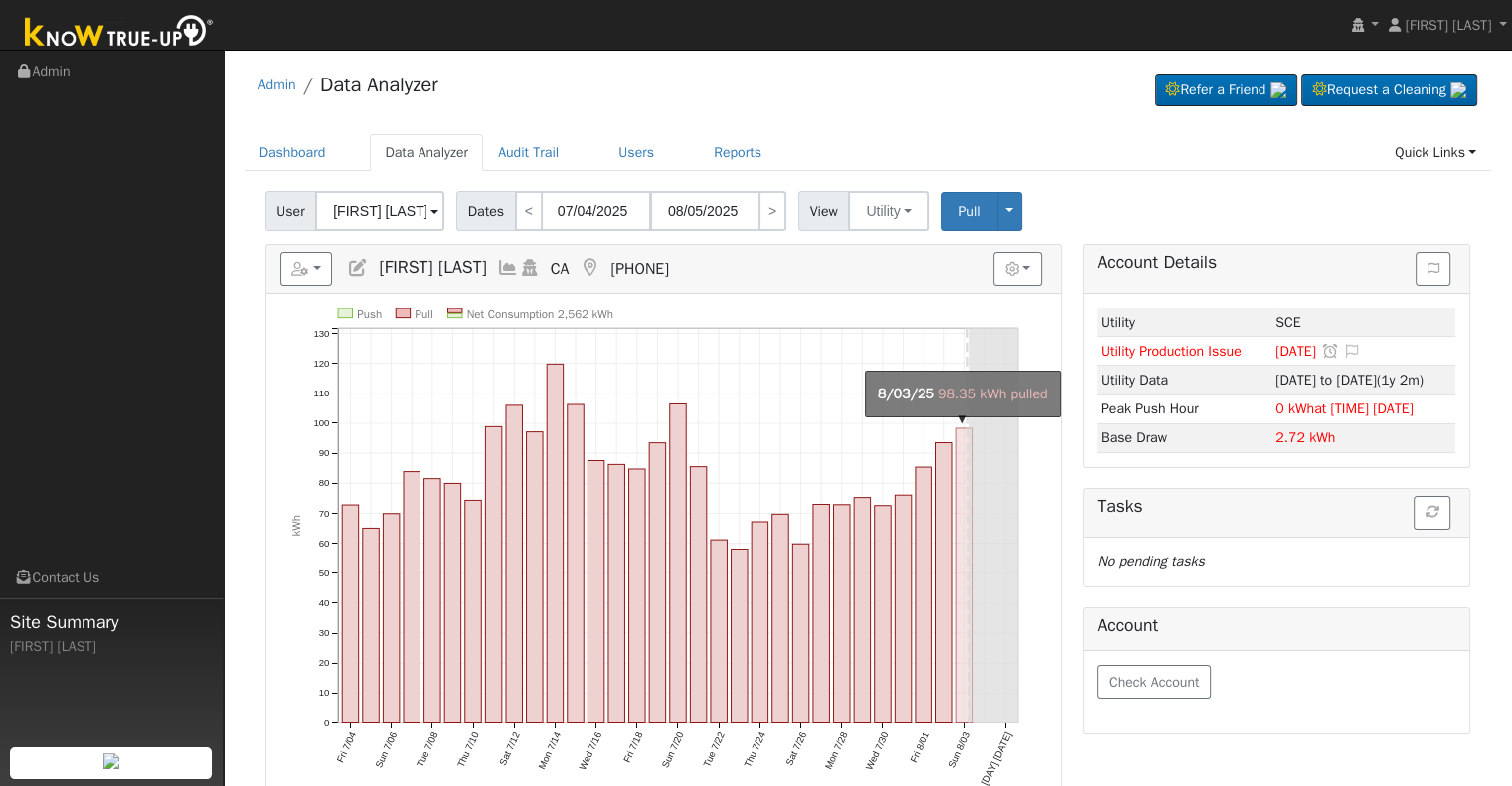 click on "onclick=""" 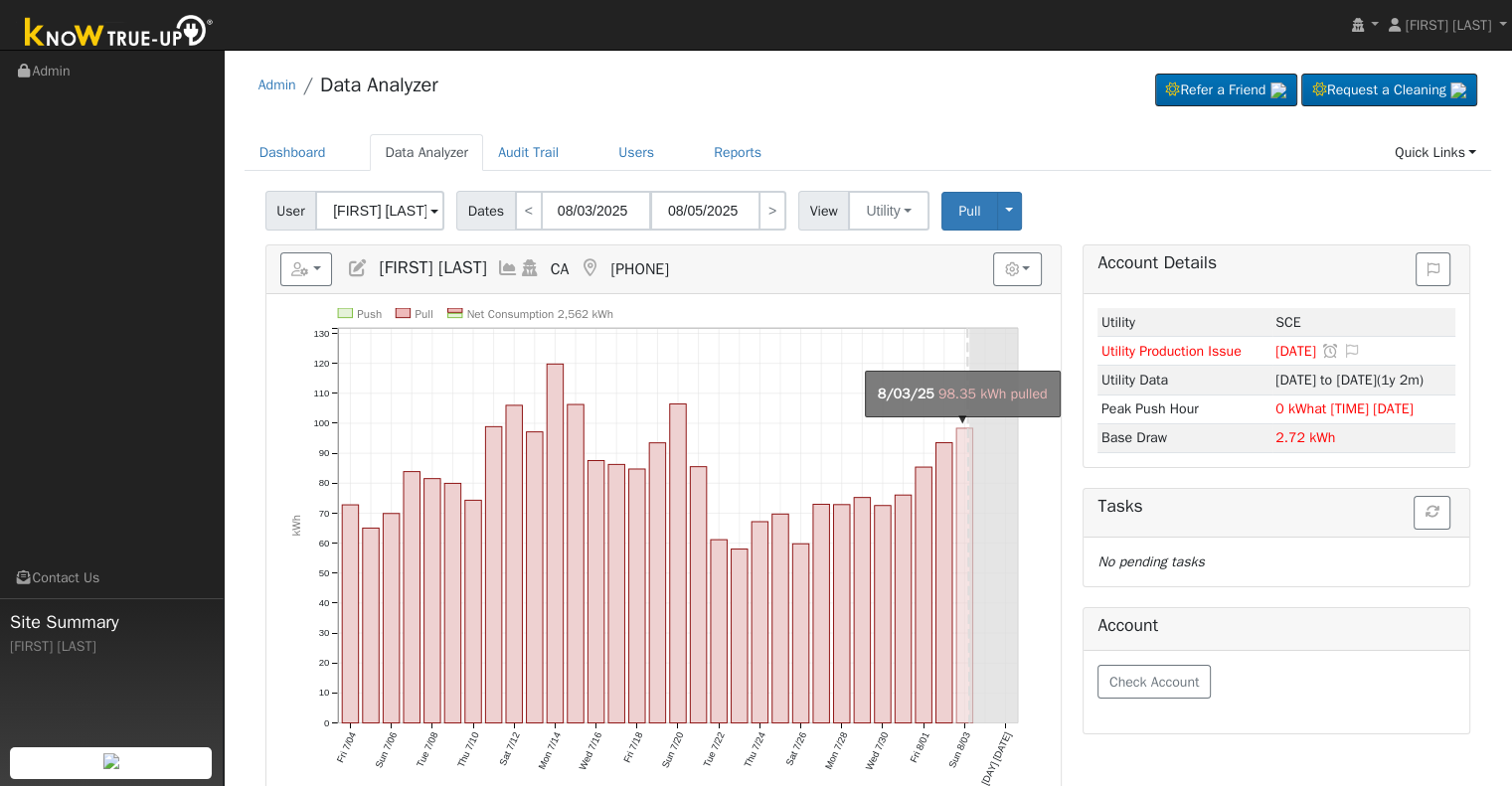 type on "08/03/2025" 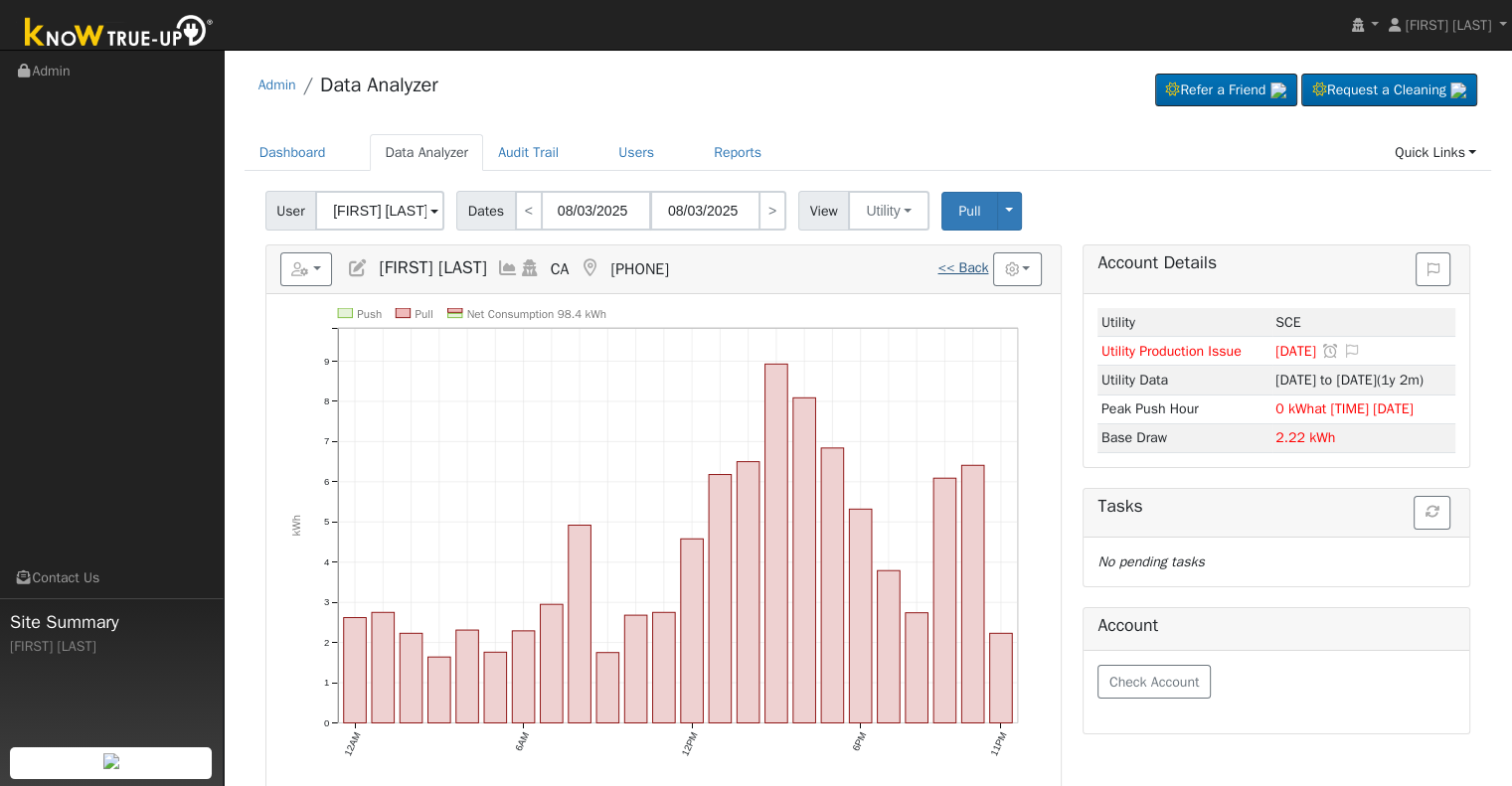 click on "<< Back" at bounding box center [962, 267] 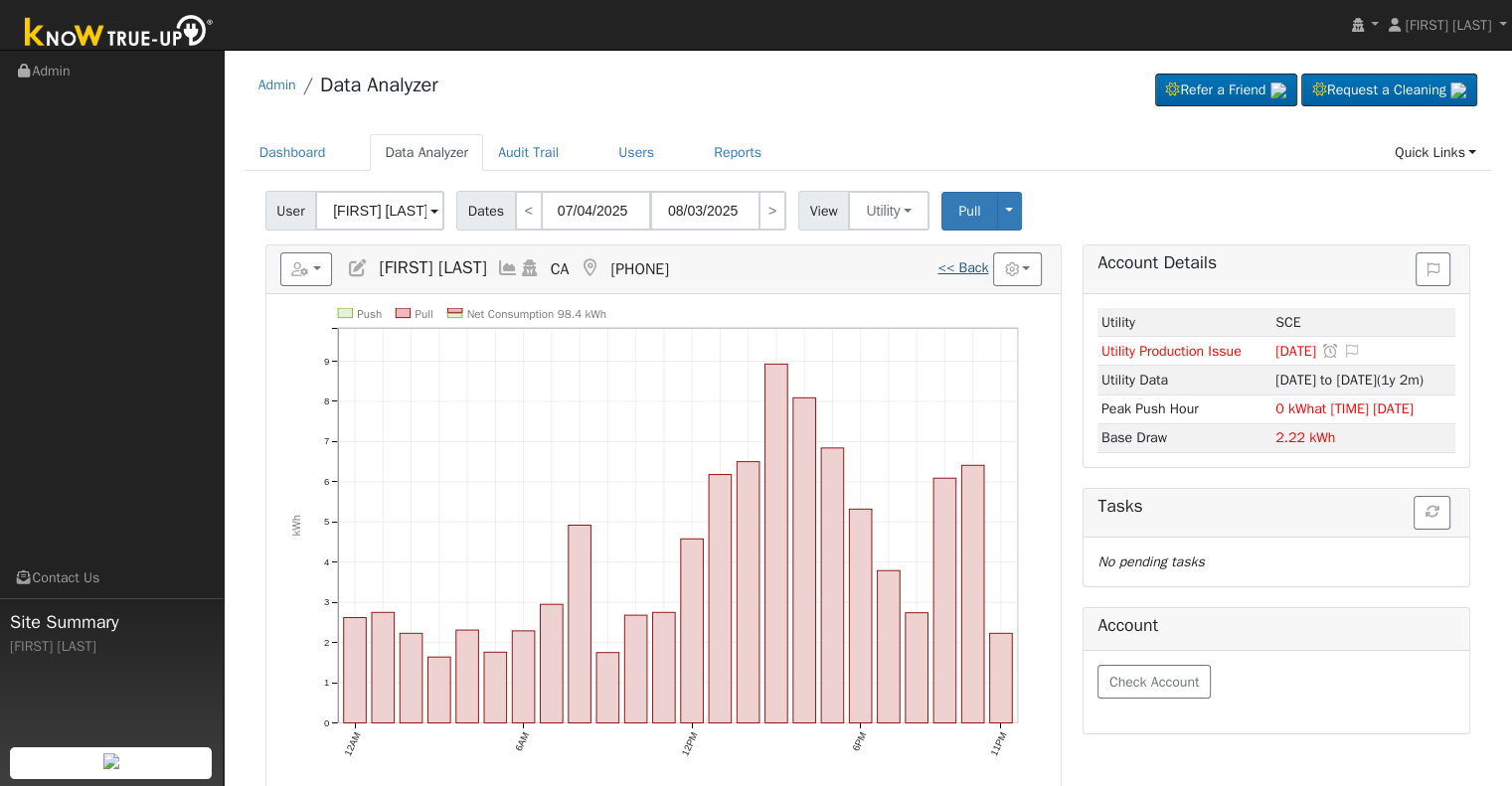 type on "08/05/2025" 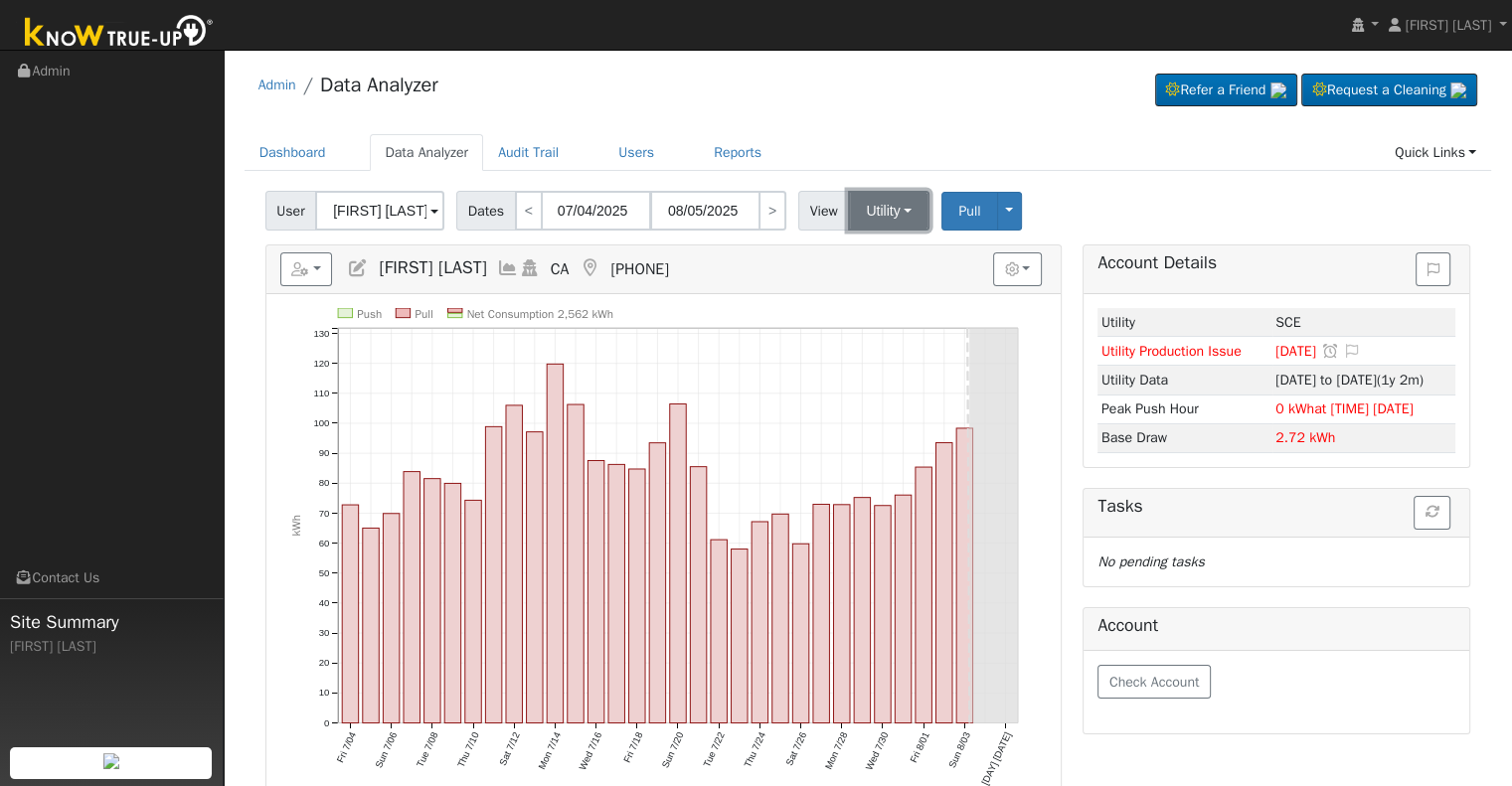 click on "Utility" at bounding box center (889, 211) 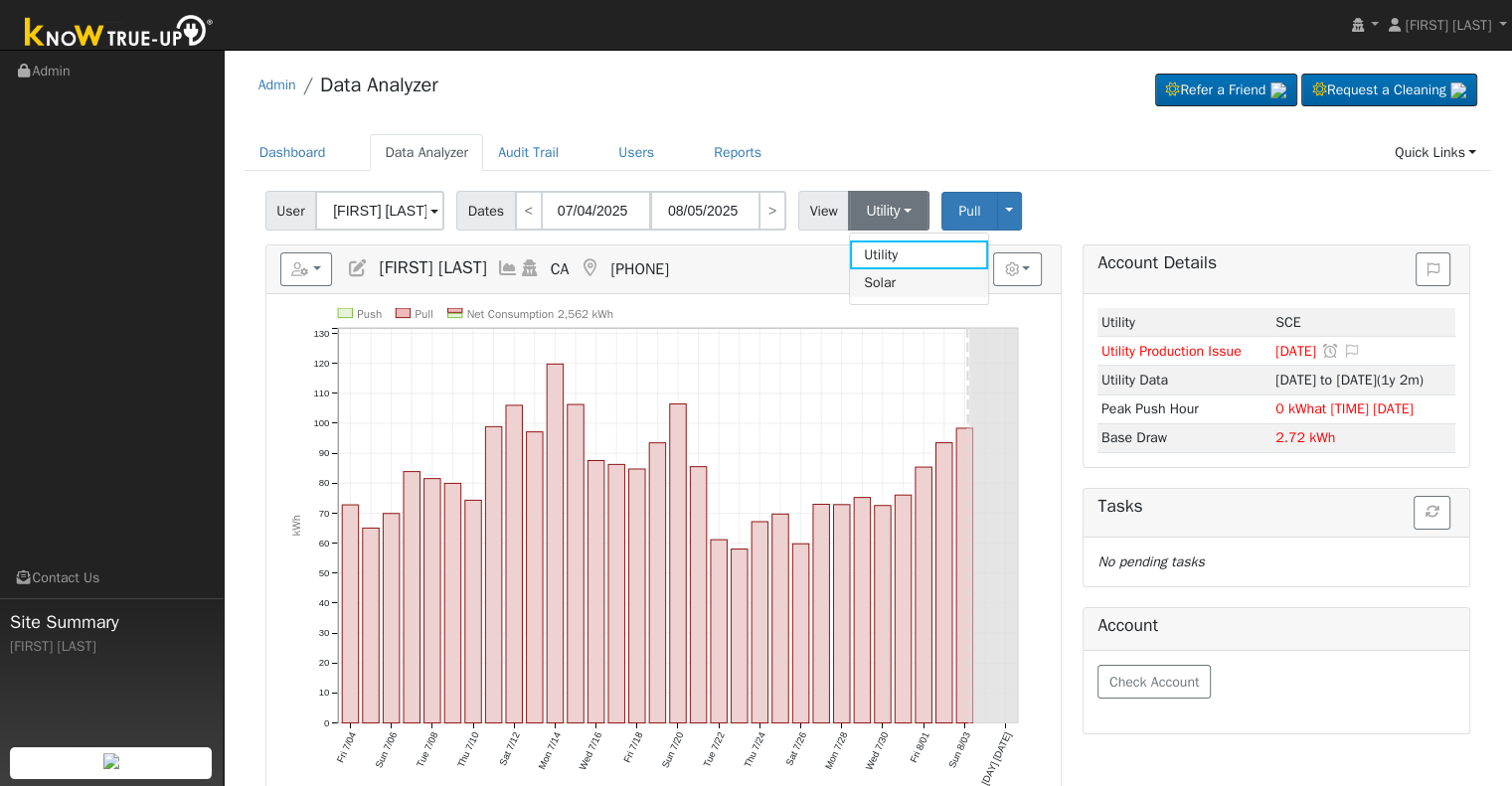 click on "Solar" at bounding box center [919, 283] 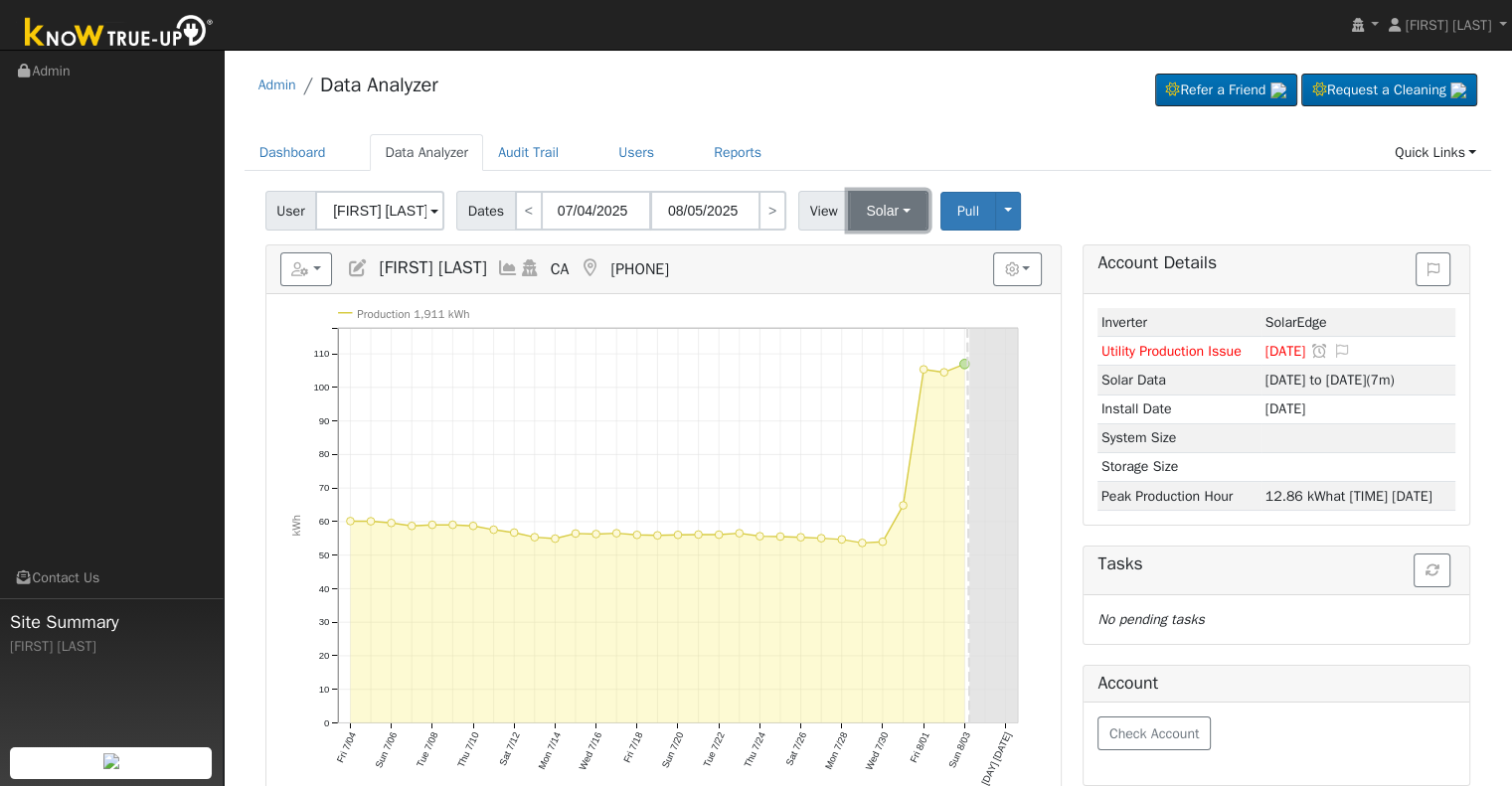 click on "Solar" at bounding box center [888, 211] 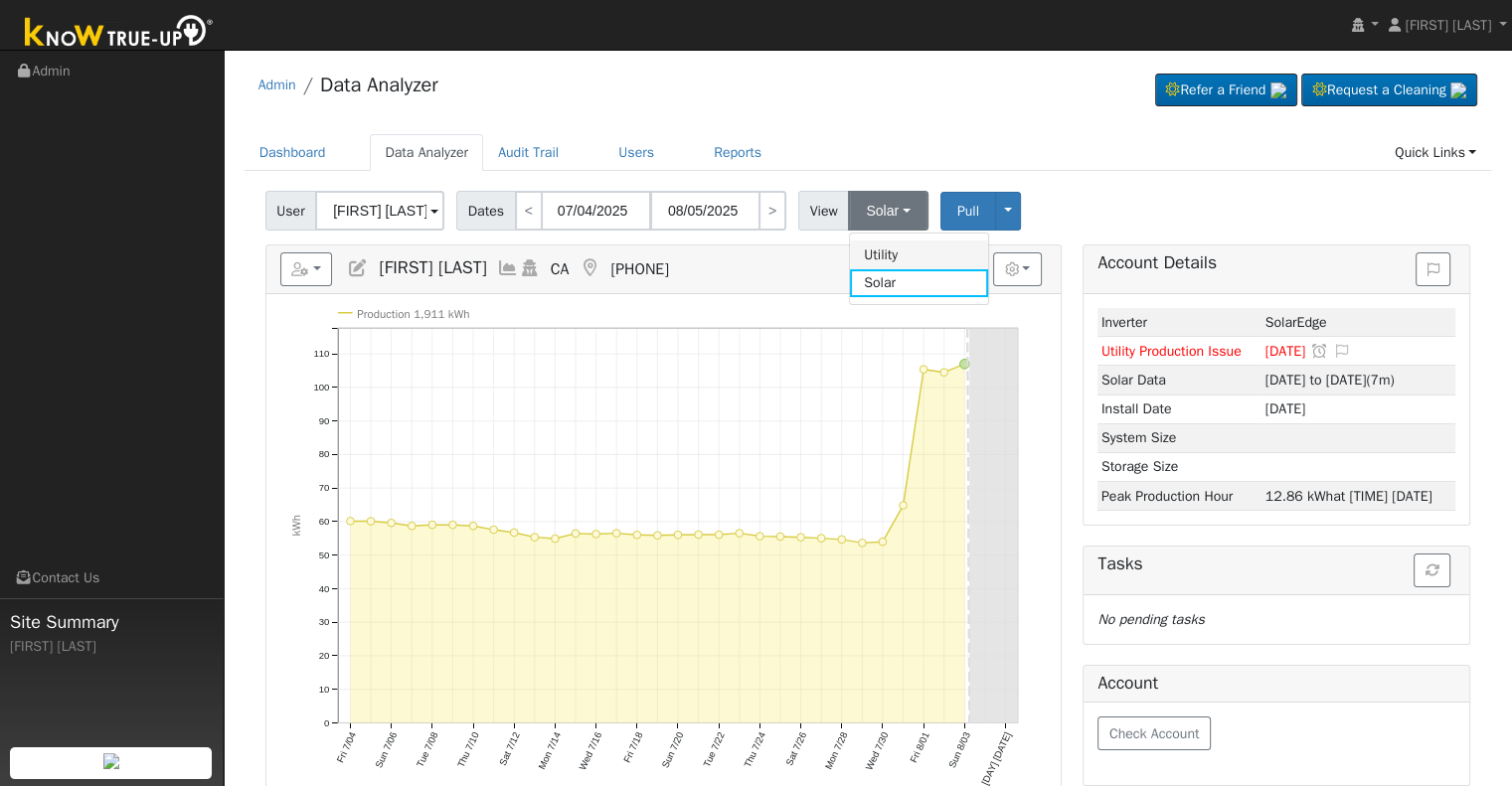 click on "Utility" at bounding box center [919, 254] 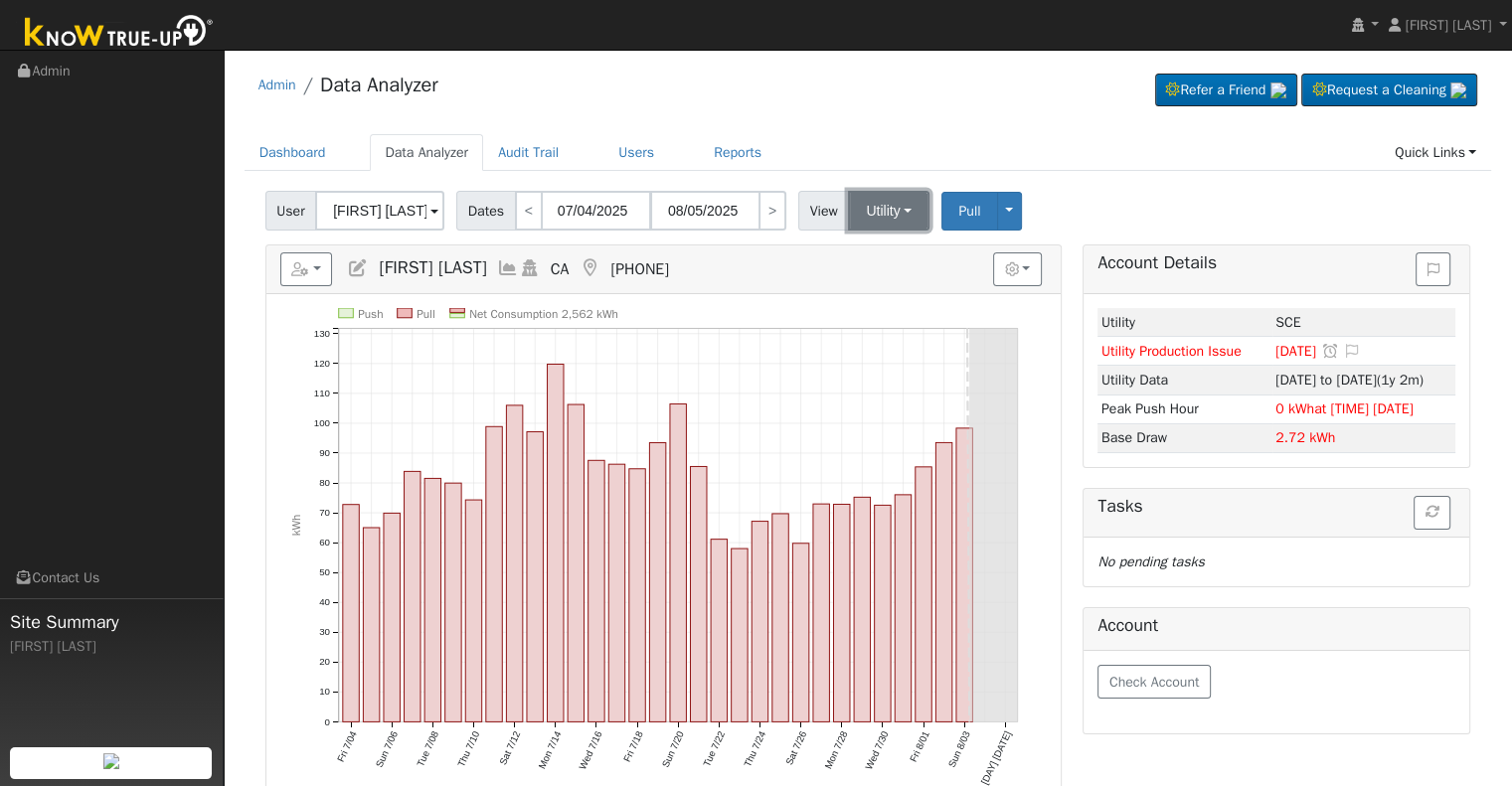 click on "Utility" at bounding box center (889, 211) 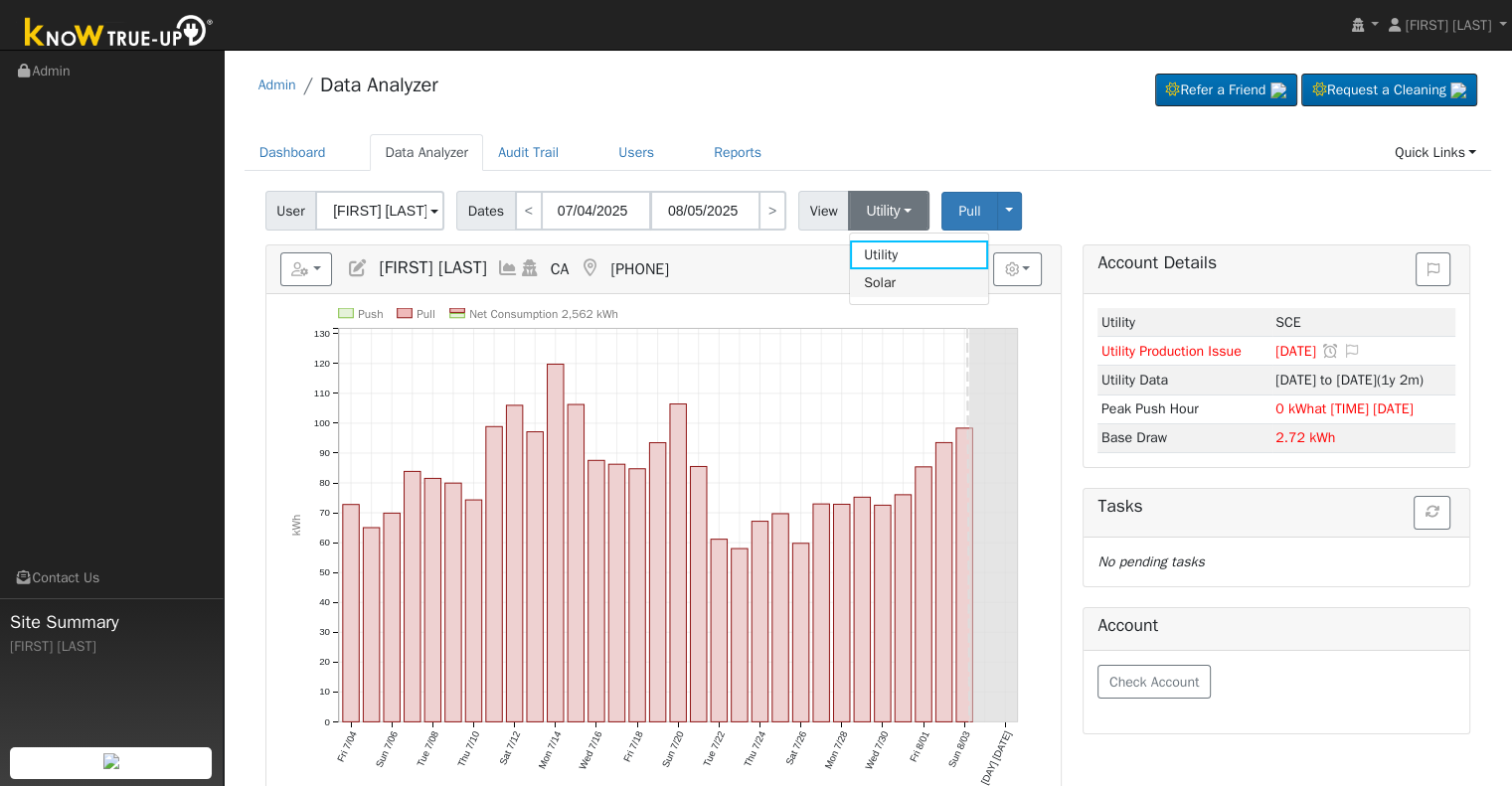 click on "Solar" at bounding box center (919, 283) 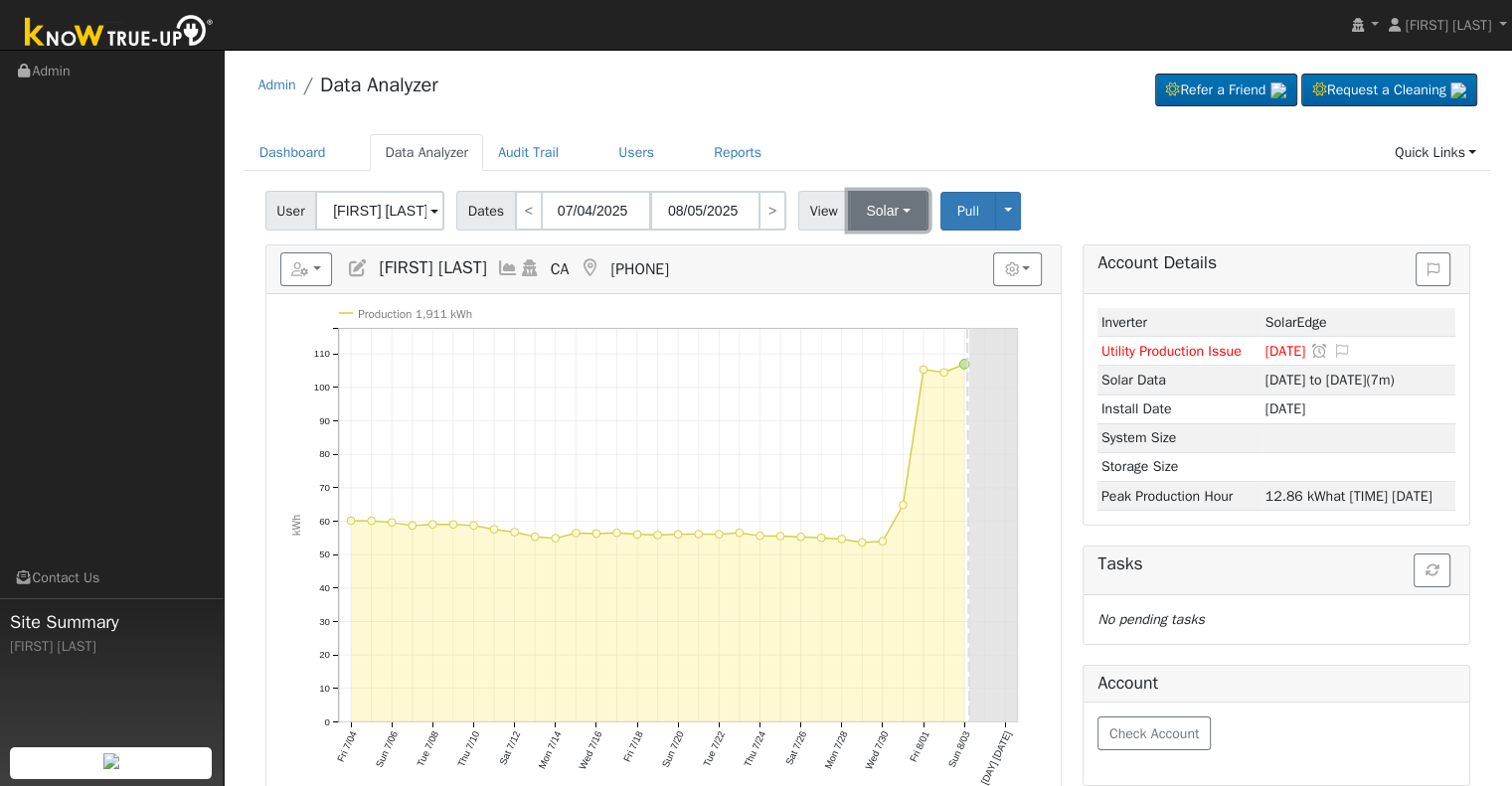 click on "Solar" at bounding box center (888, 211) 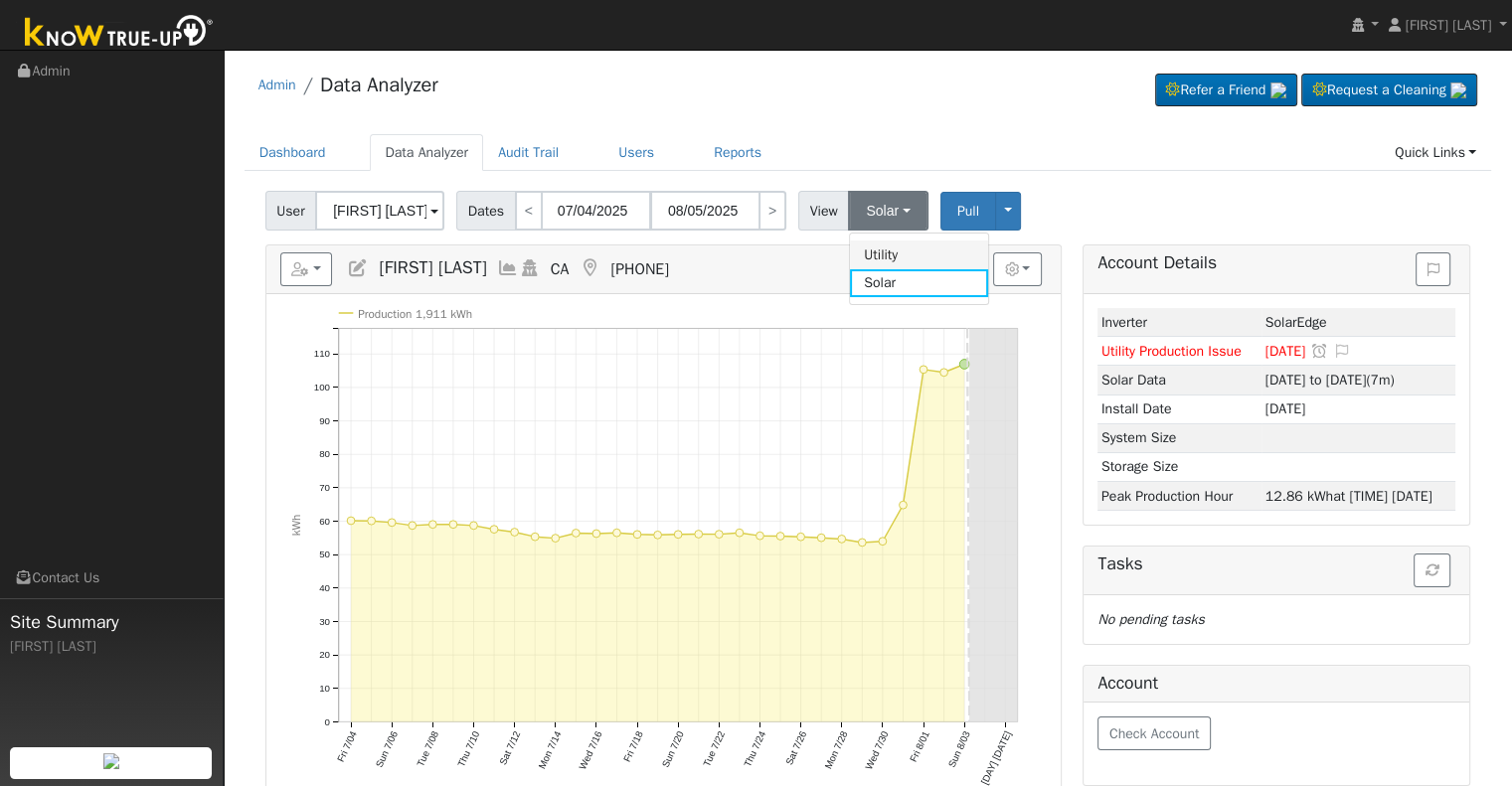 click on "Utility" at bounding box center (919, 254) 